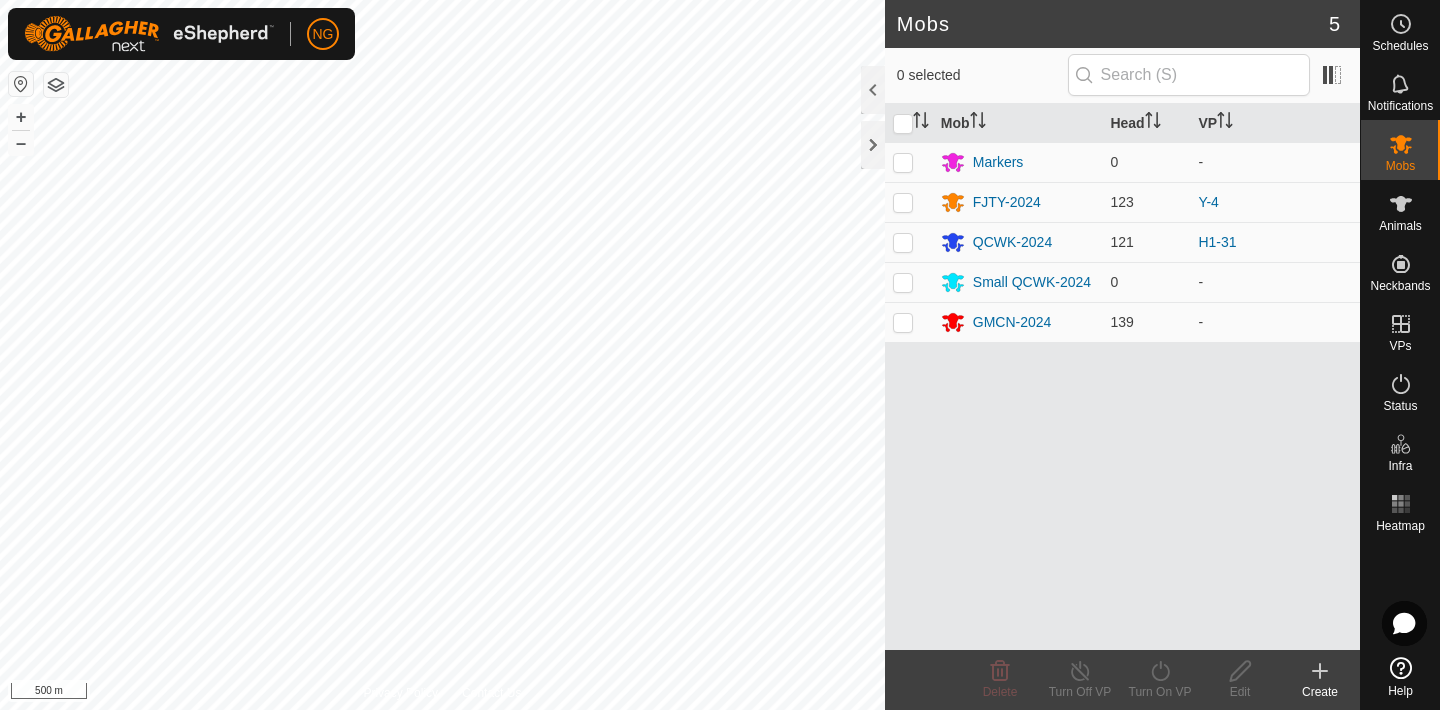 scroll, scrollTop: 0, scrollLeft: 0, axis: both 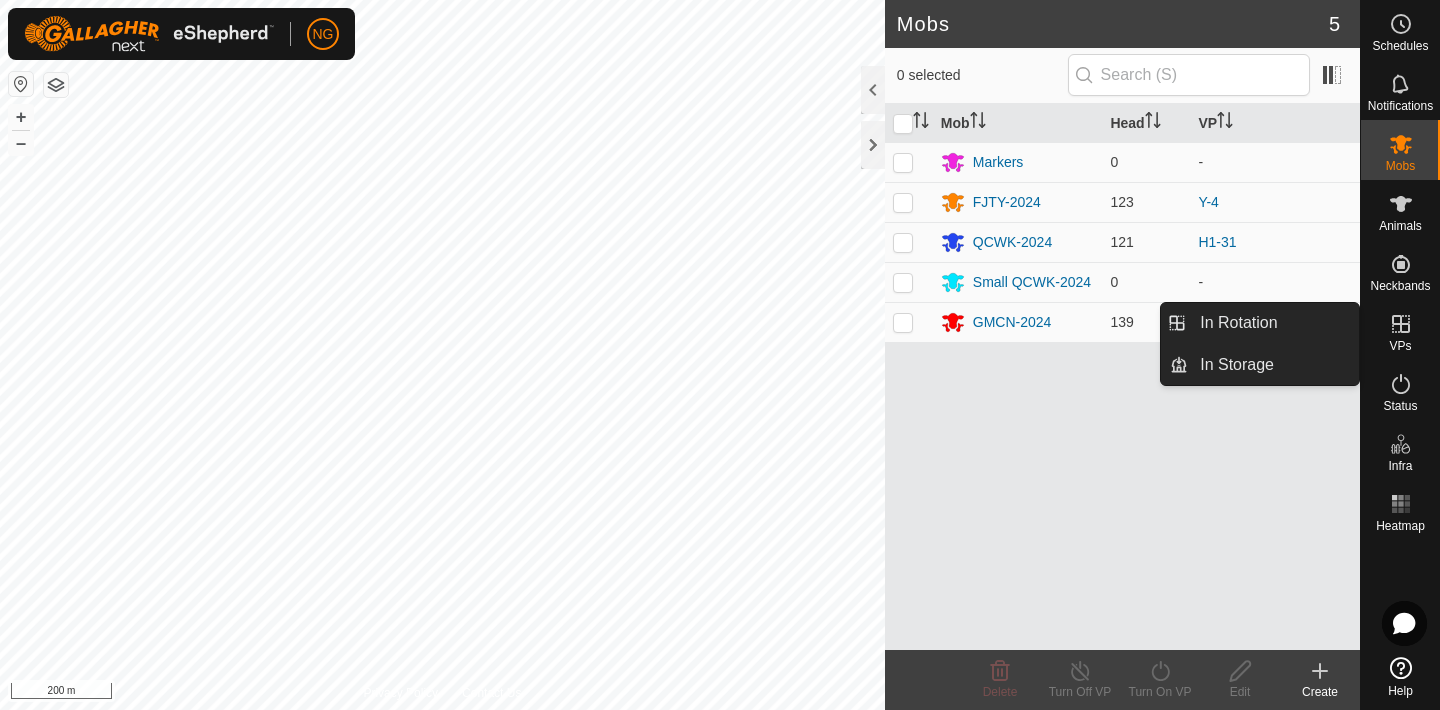 click 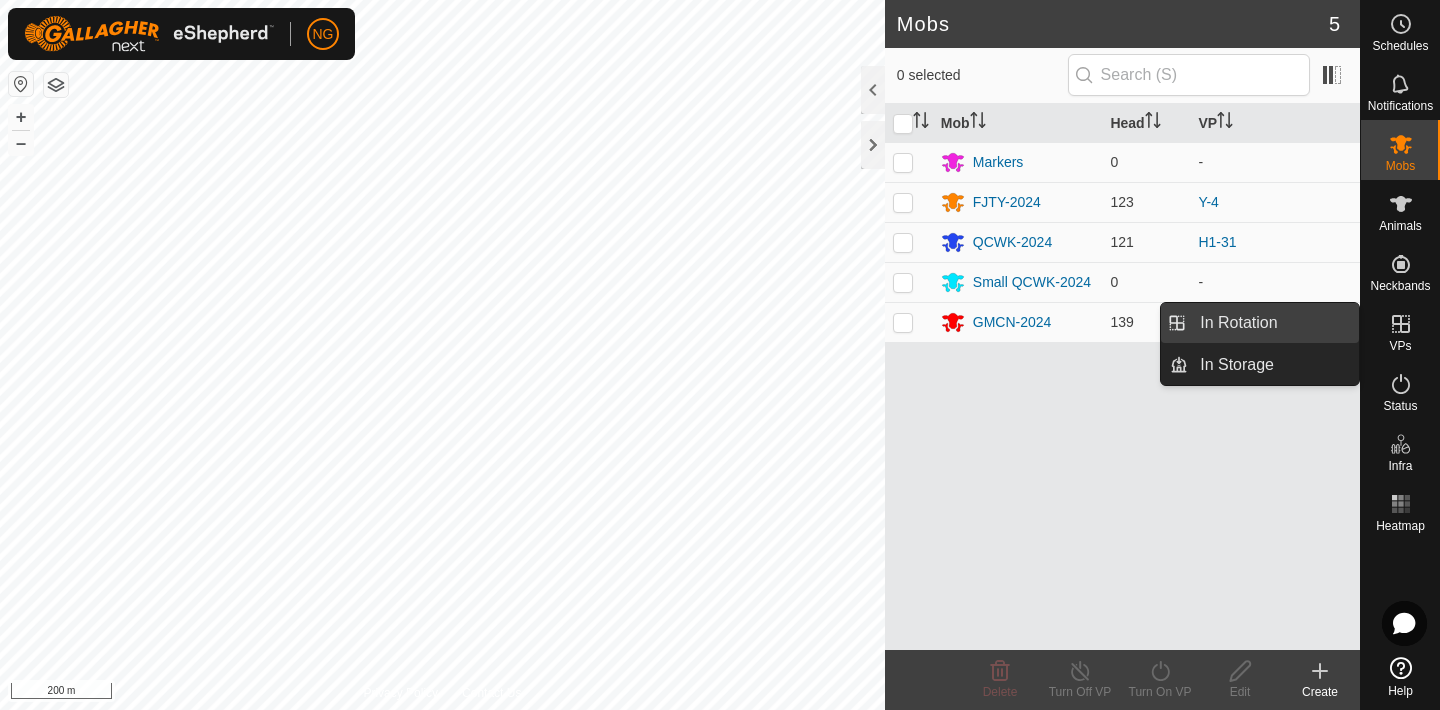 click on "In Rotation" at bounding box center (1273, 323) 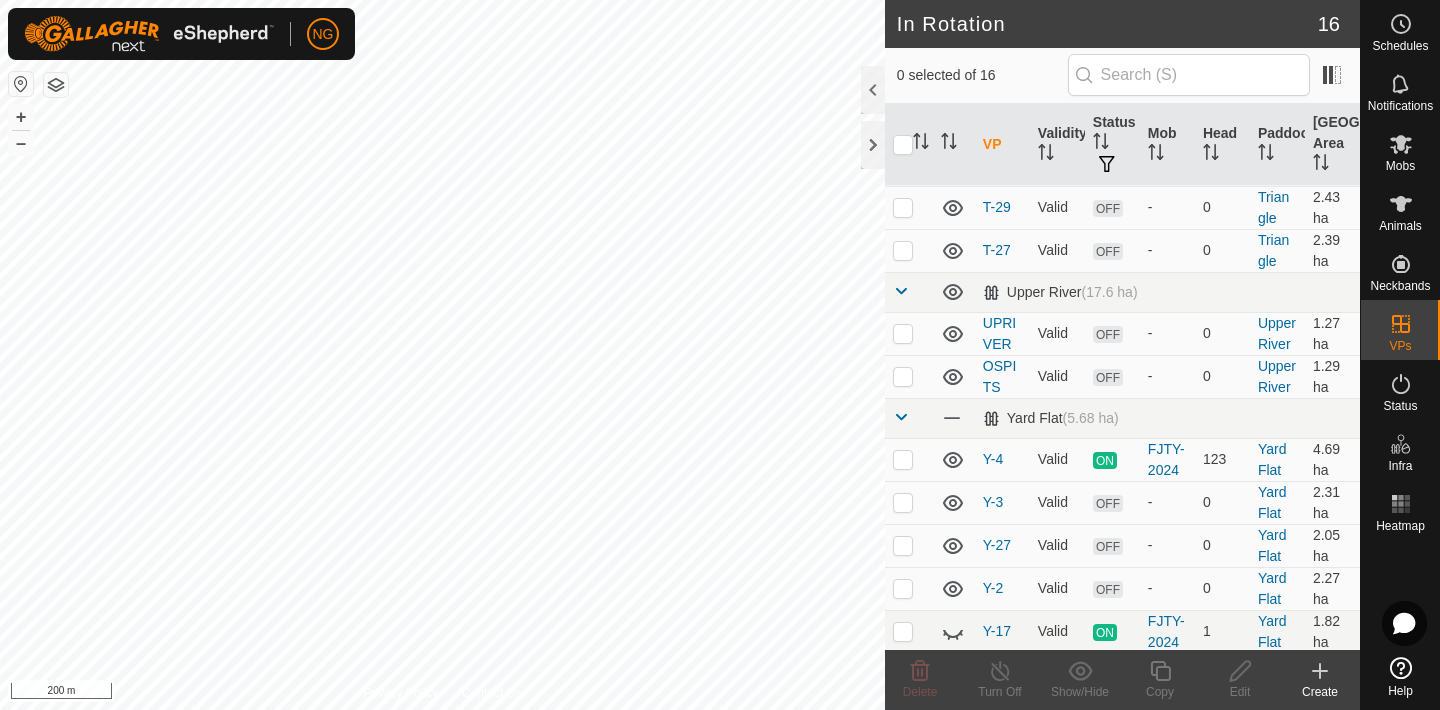scroll, scrollTop: 477, scrollLeft: 0, axis: vertical 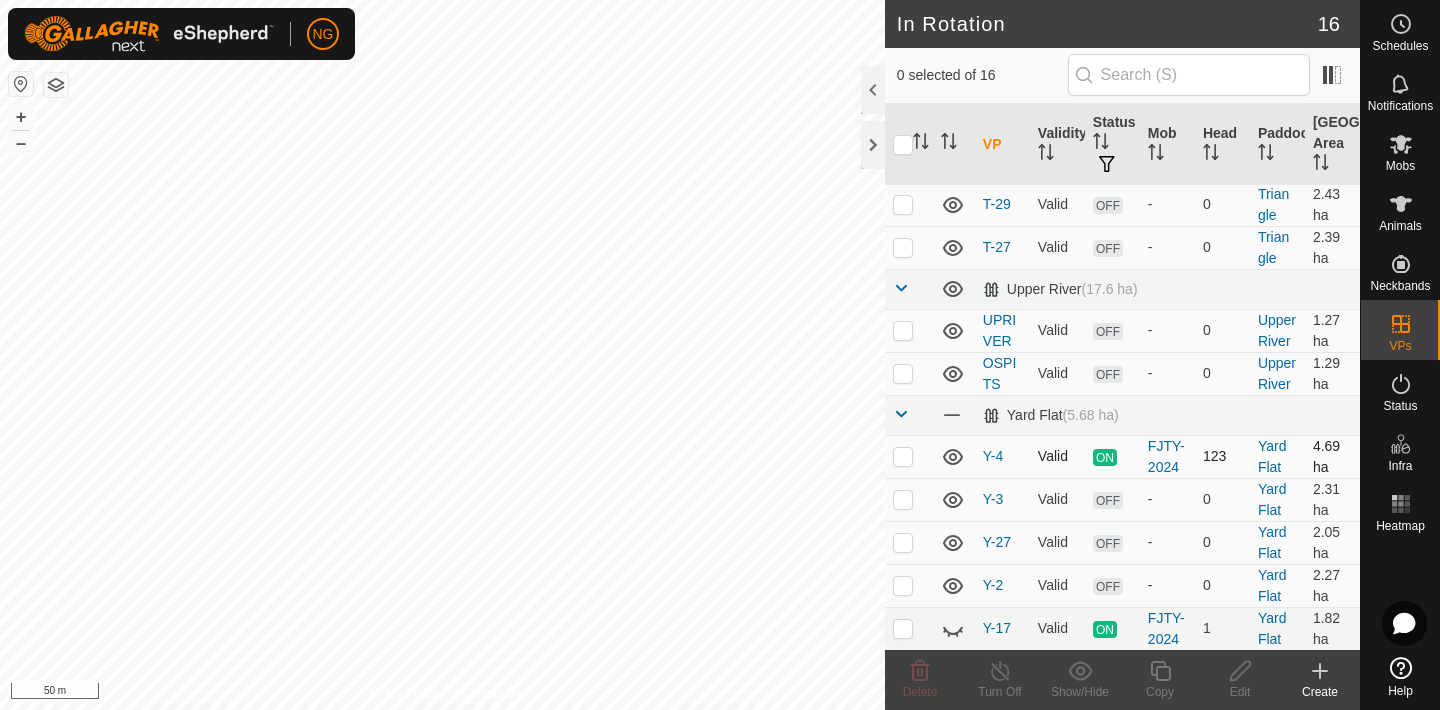 click at bounding box center [903, 456] 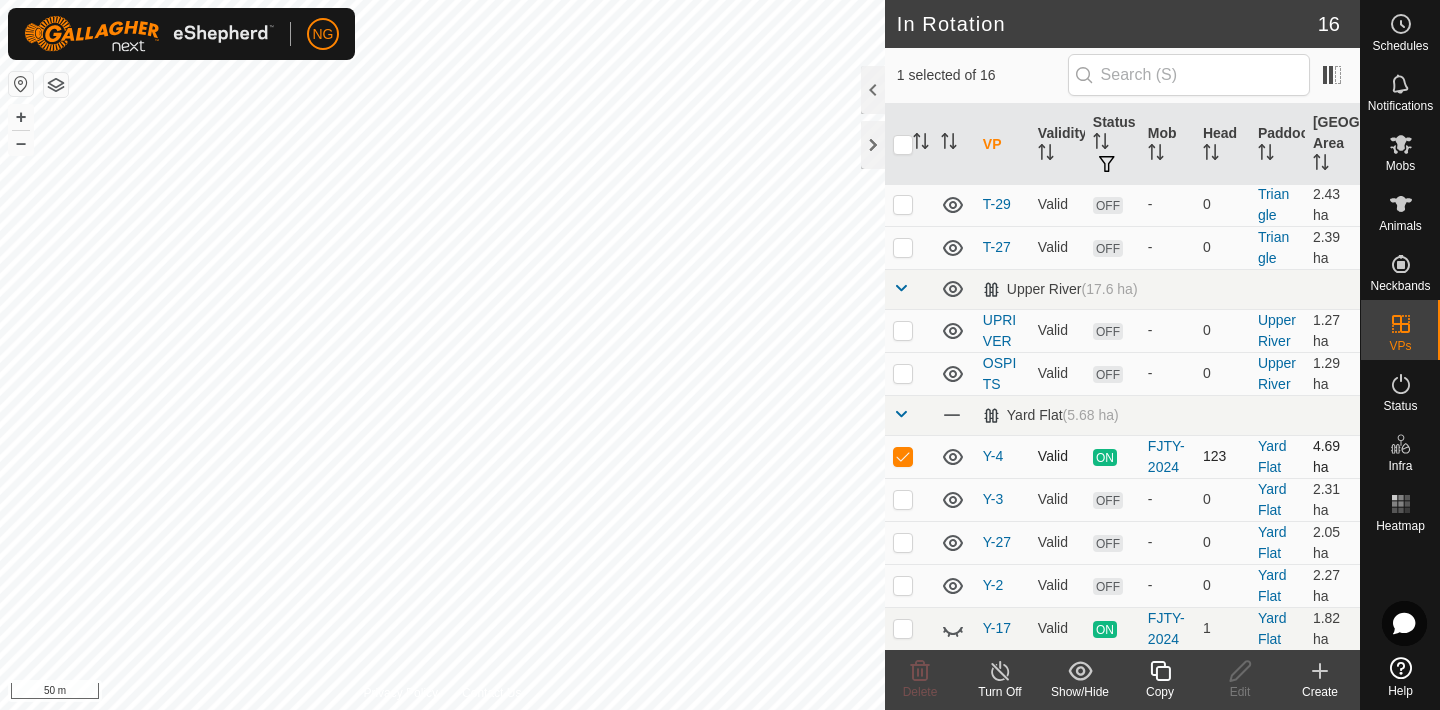 click at bounding box center (903, 456) 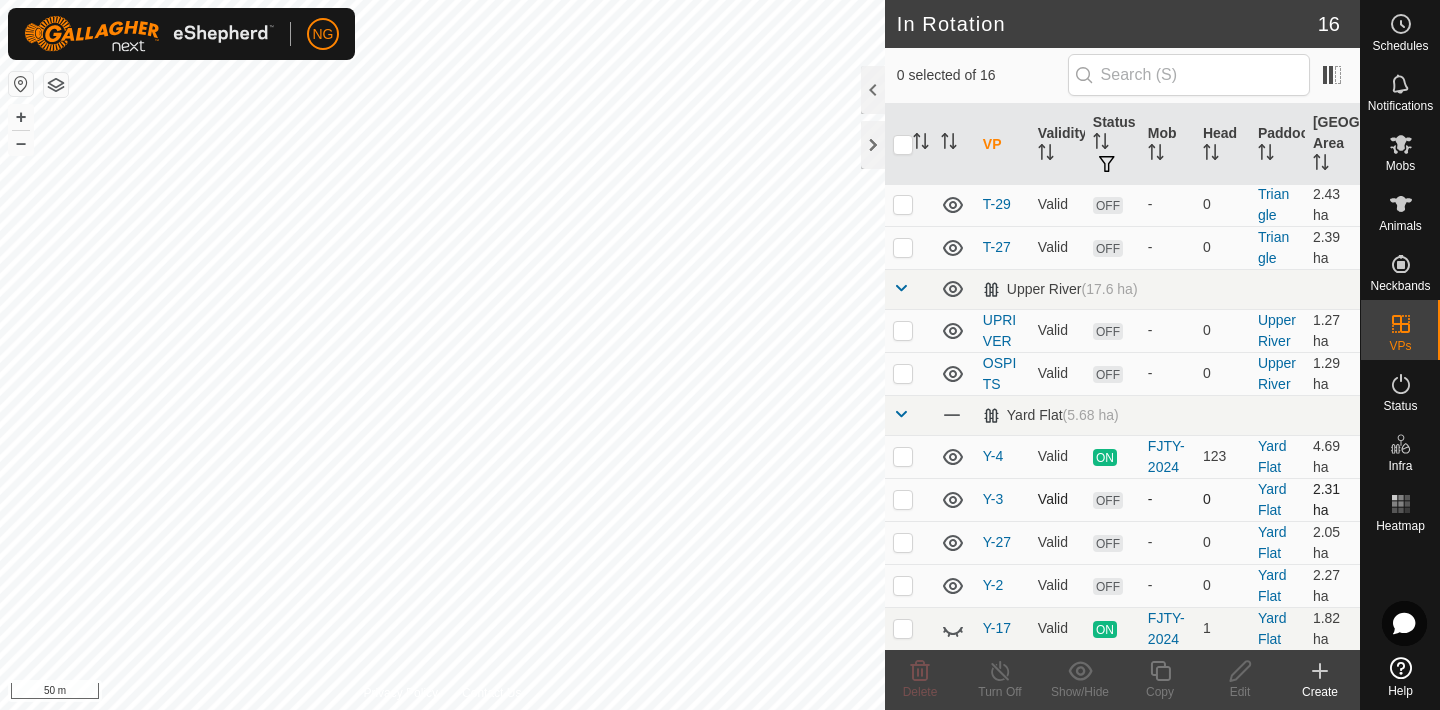 click at bounding box center (903, 499) 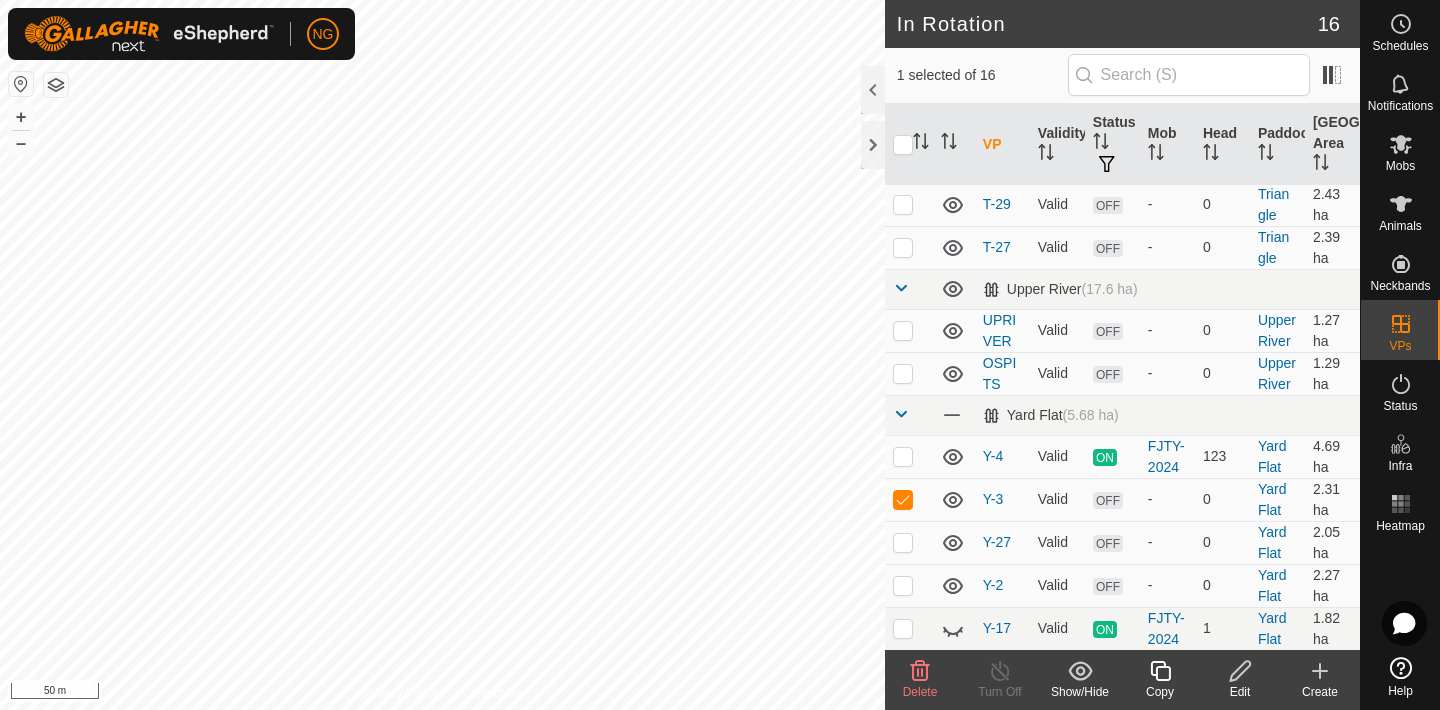click 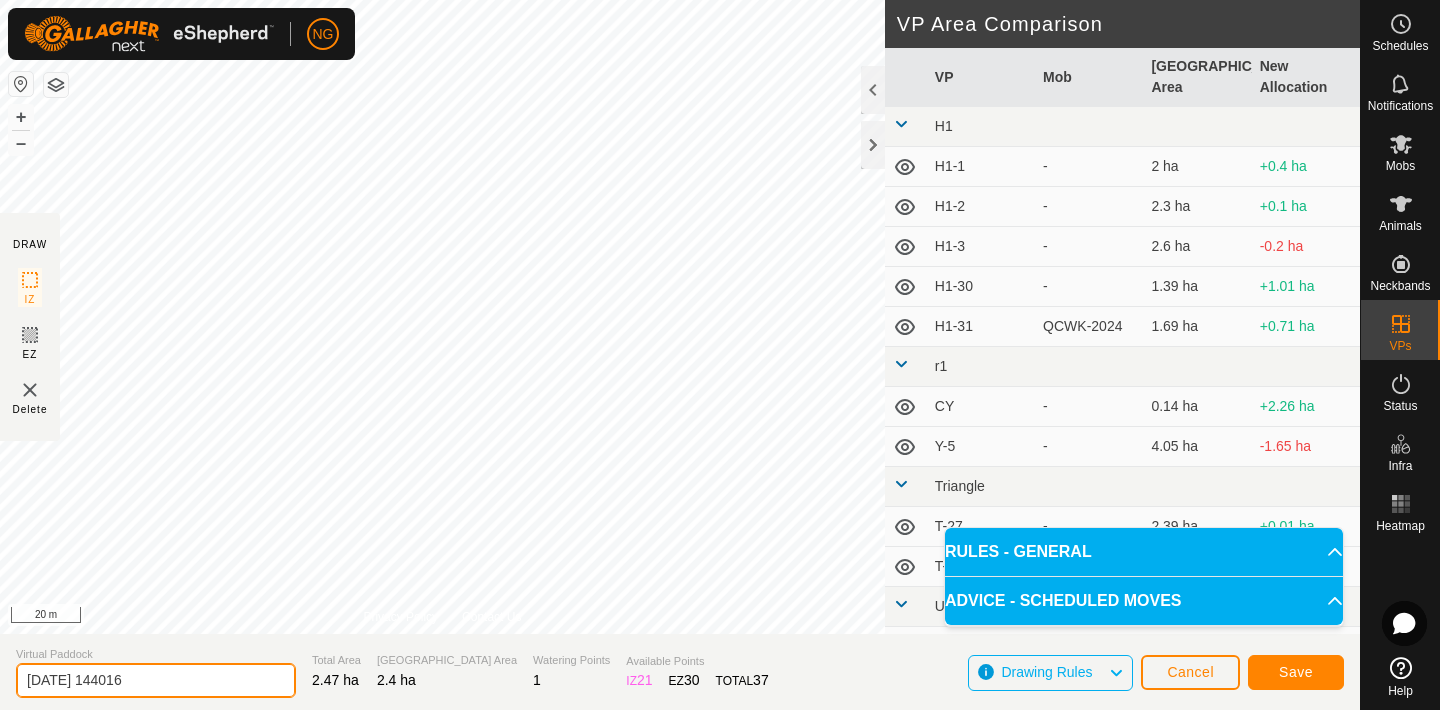 click on "[DATE] 144016" 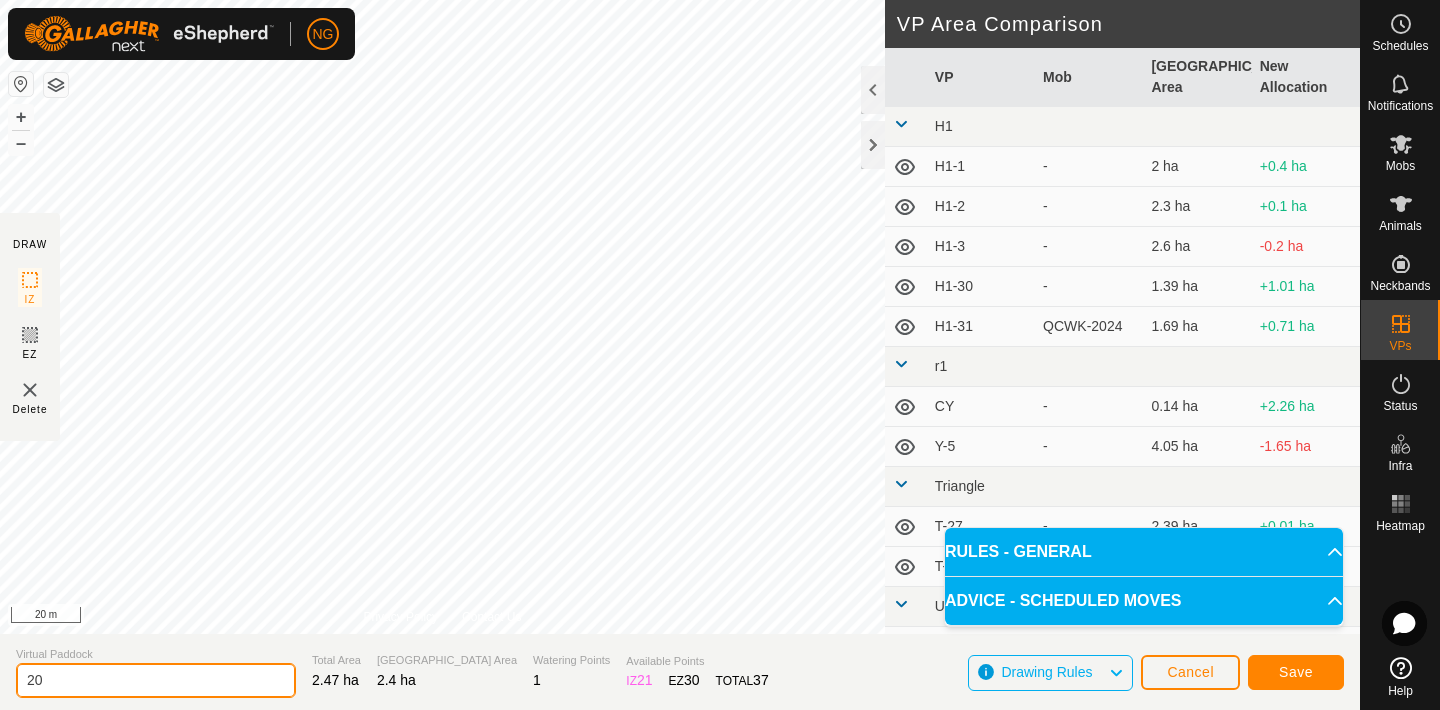type on "2" 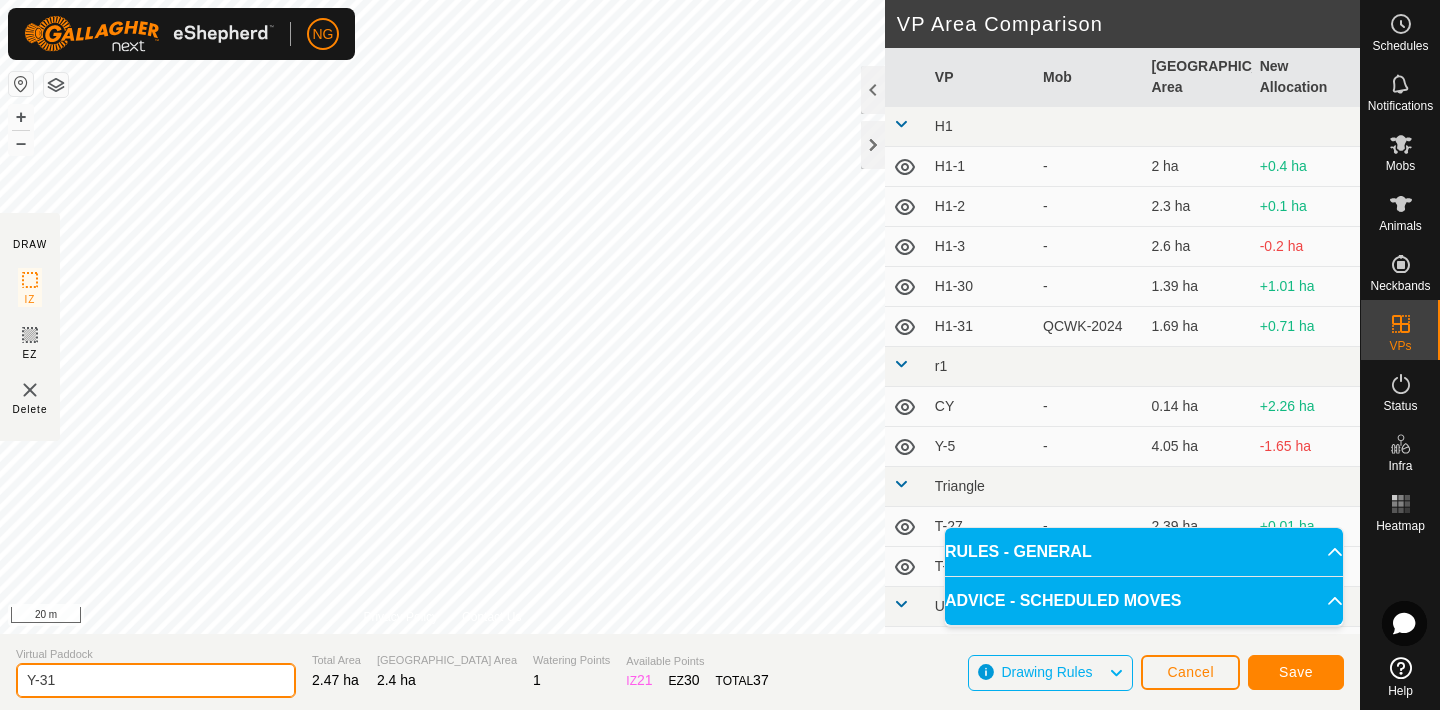type on "Y-31" 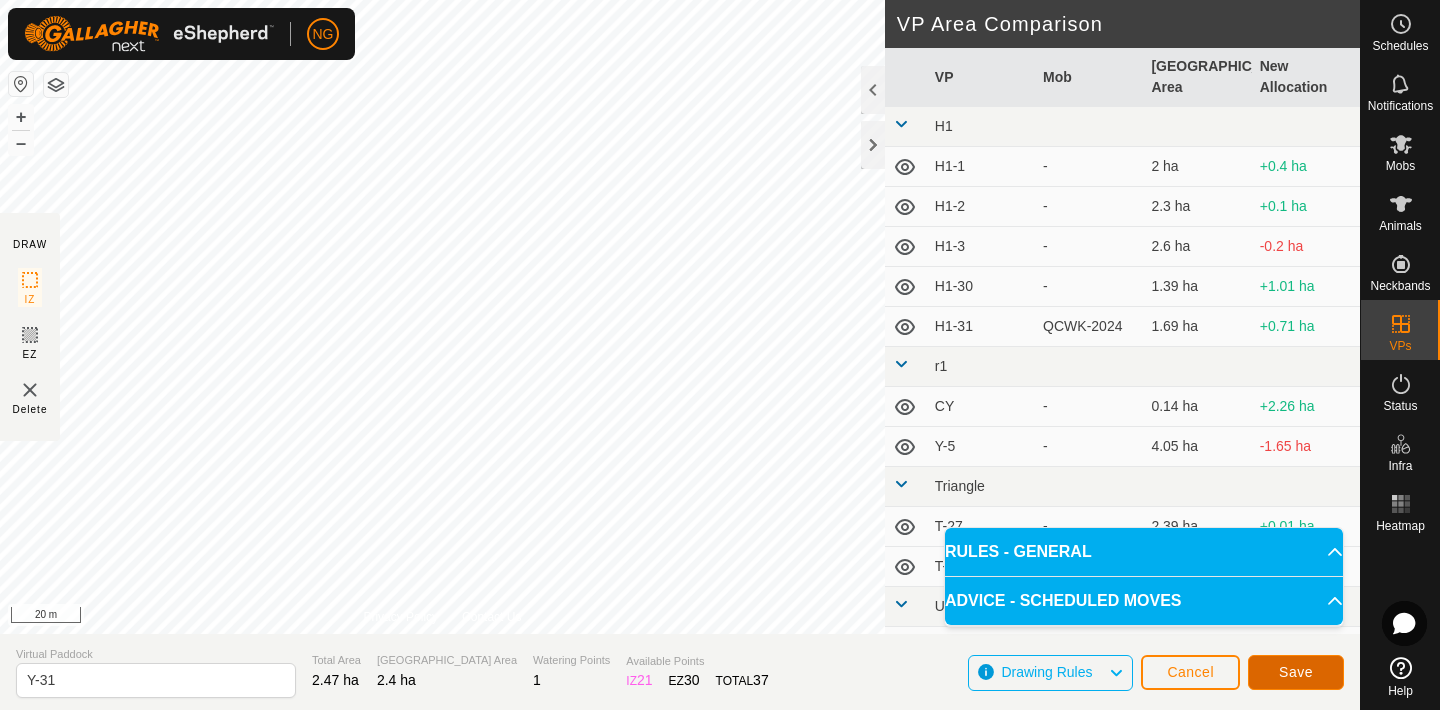 click on "Save" 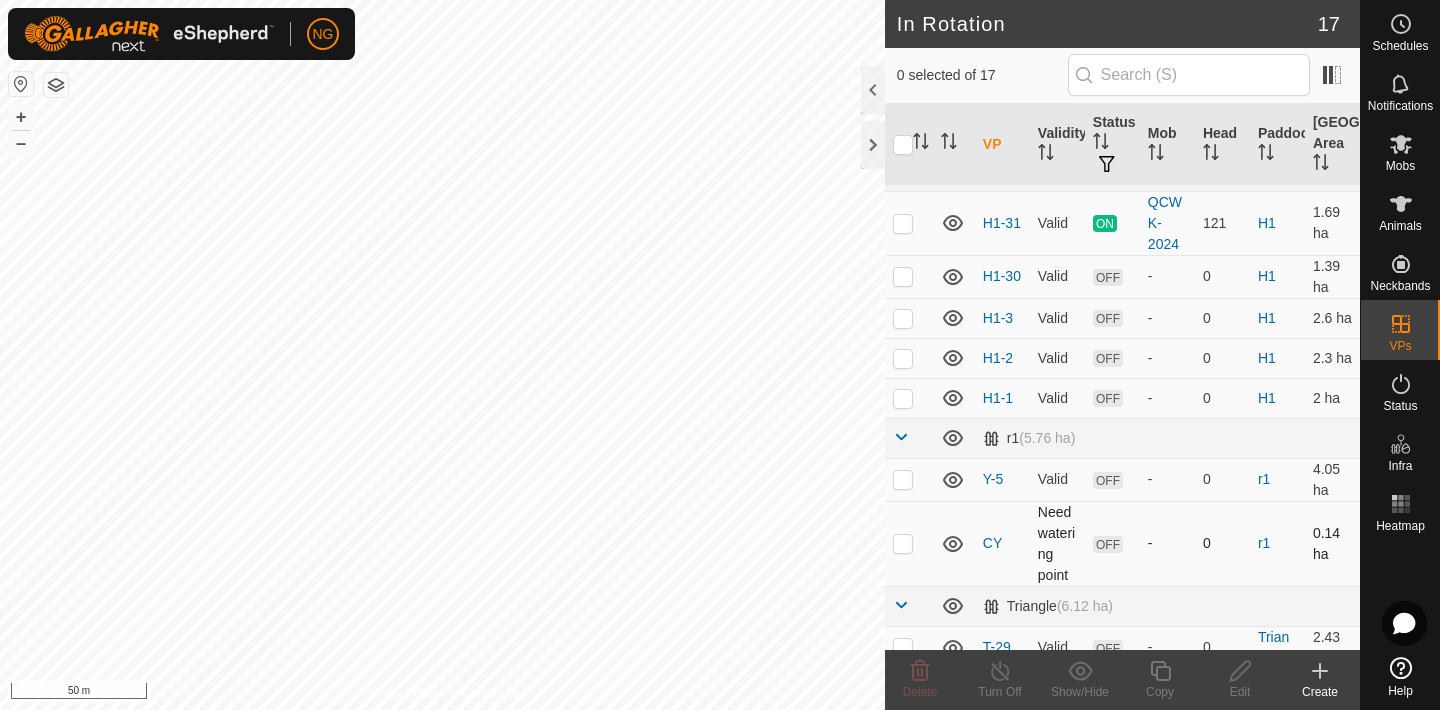 scroll, scrollTop: 54, scrollLeft: 0, axis: vertical 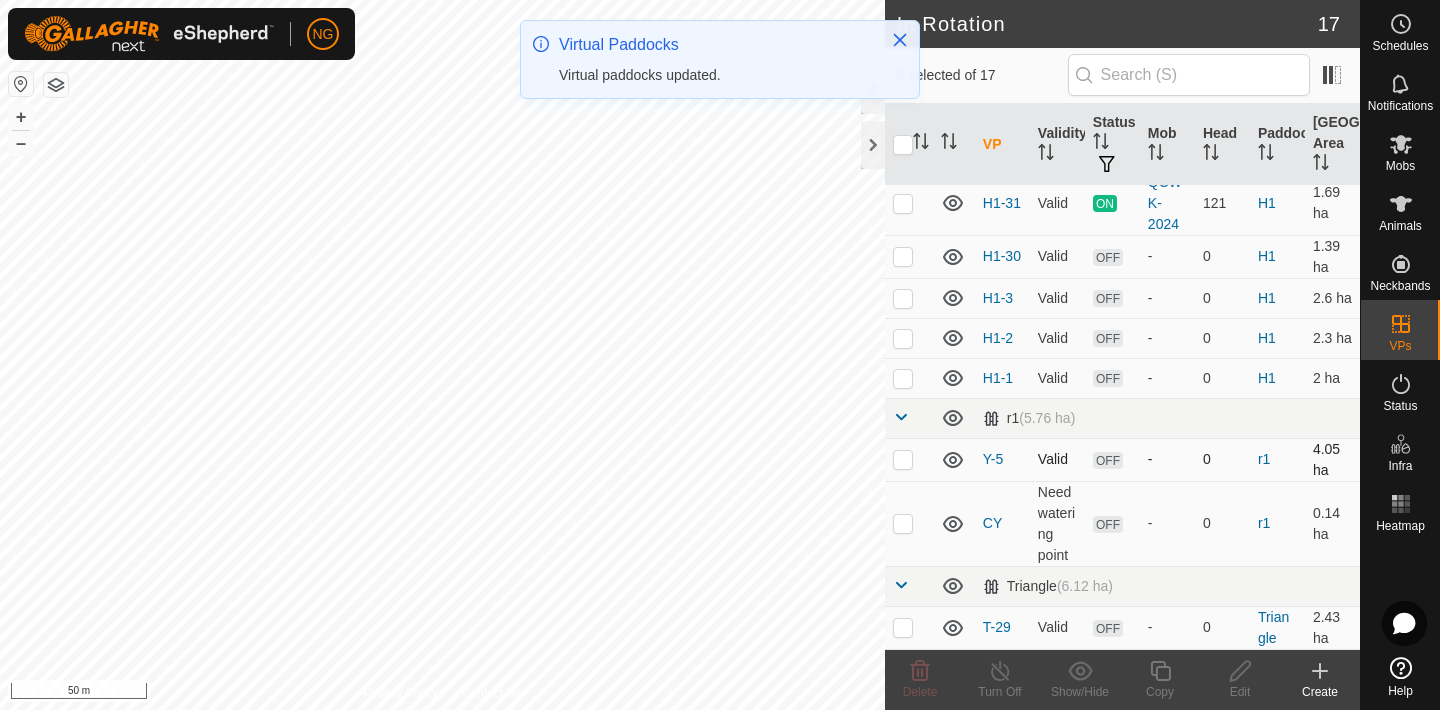 click at bounding box center (903, 459) 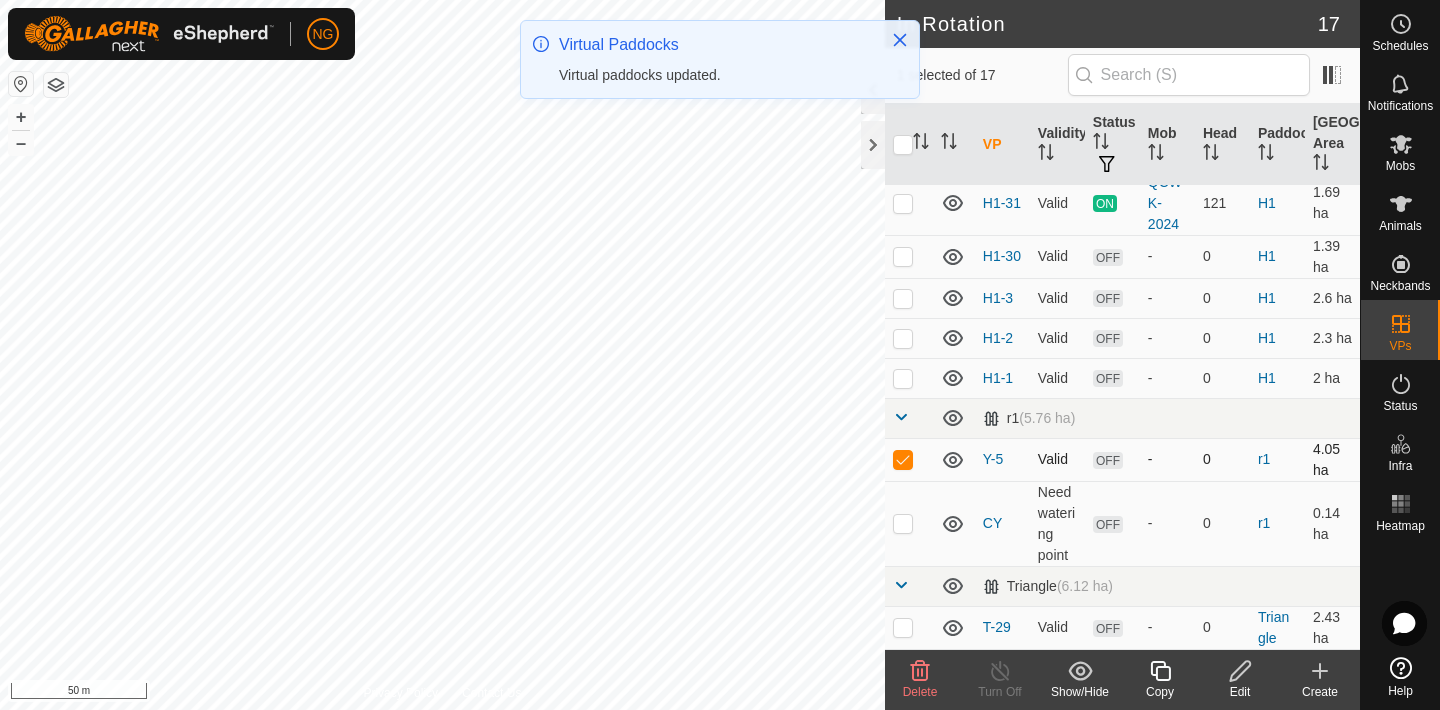 click at bounding box center (903, 459) 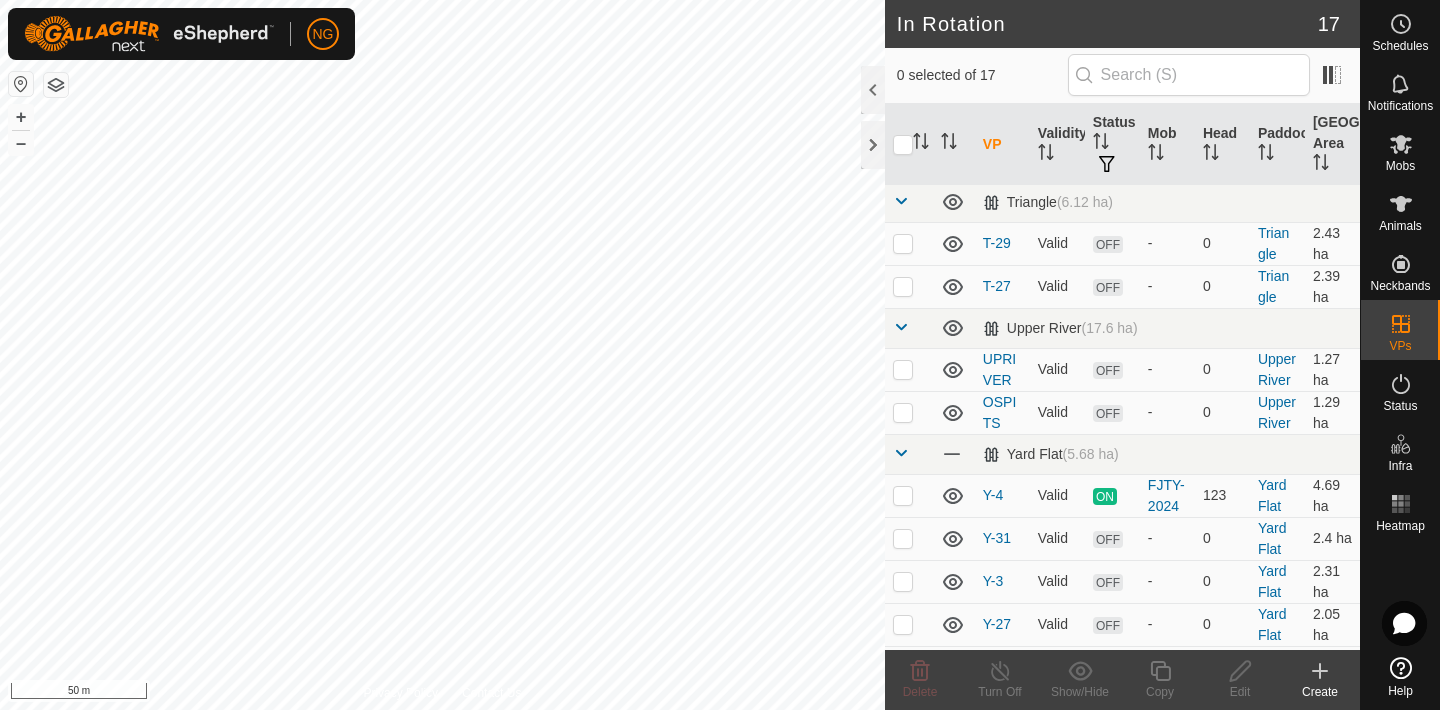 scroll, scrollTop: 520, scrollLeft: 0, axis: vertical 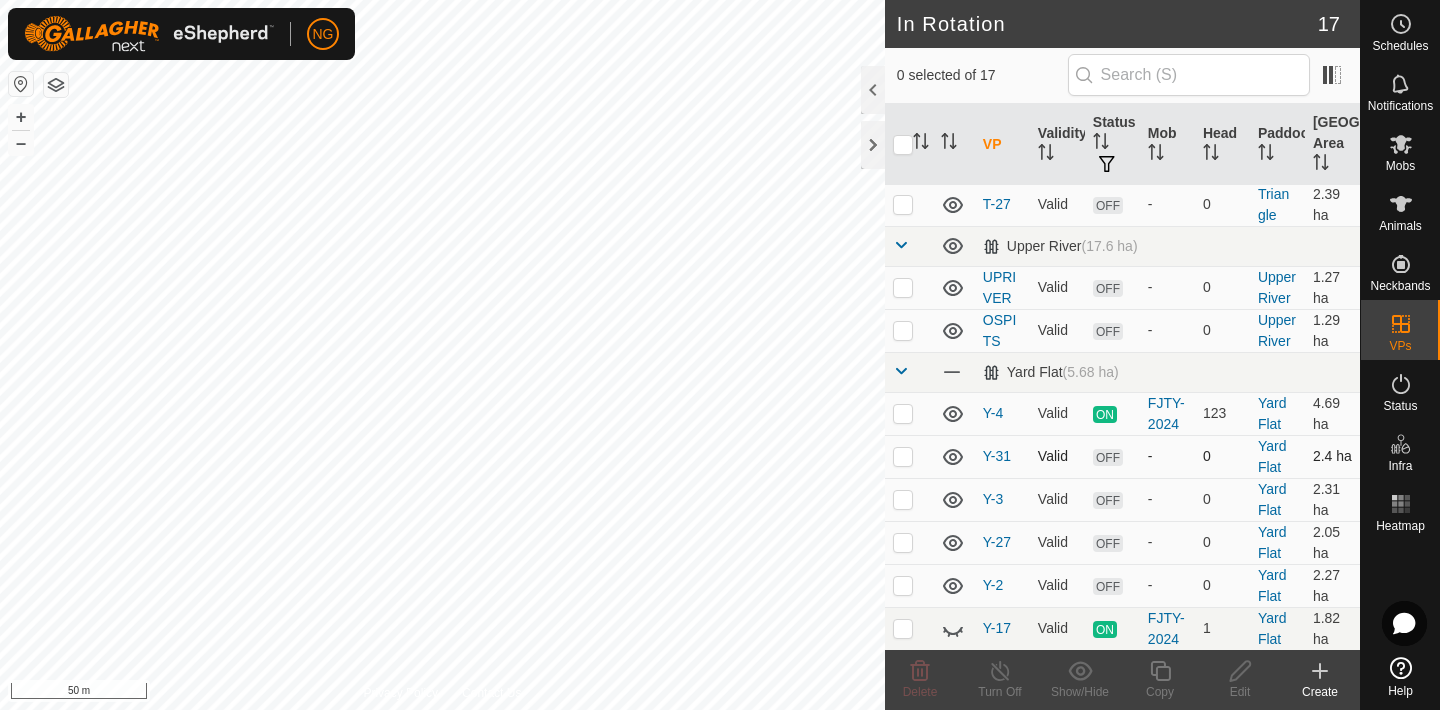 click at bounding box center [903, 456] 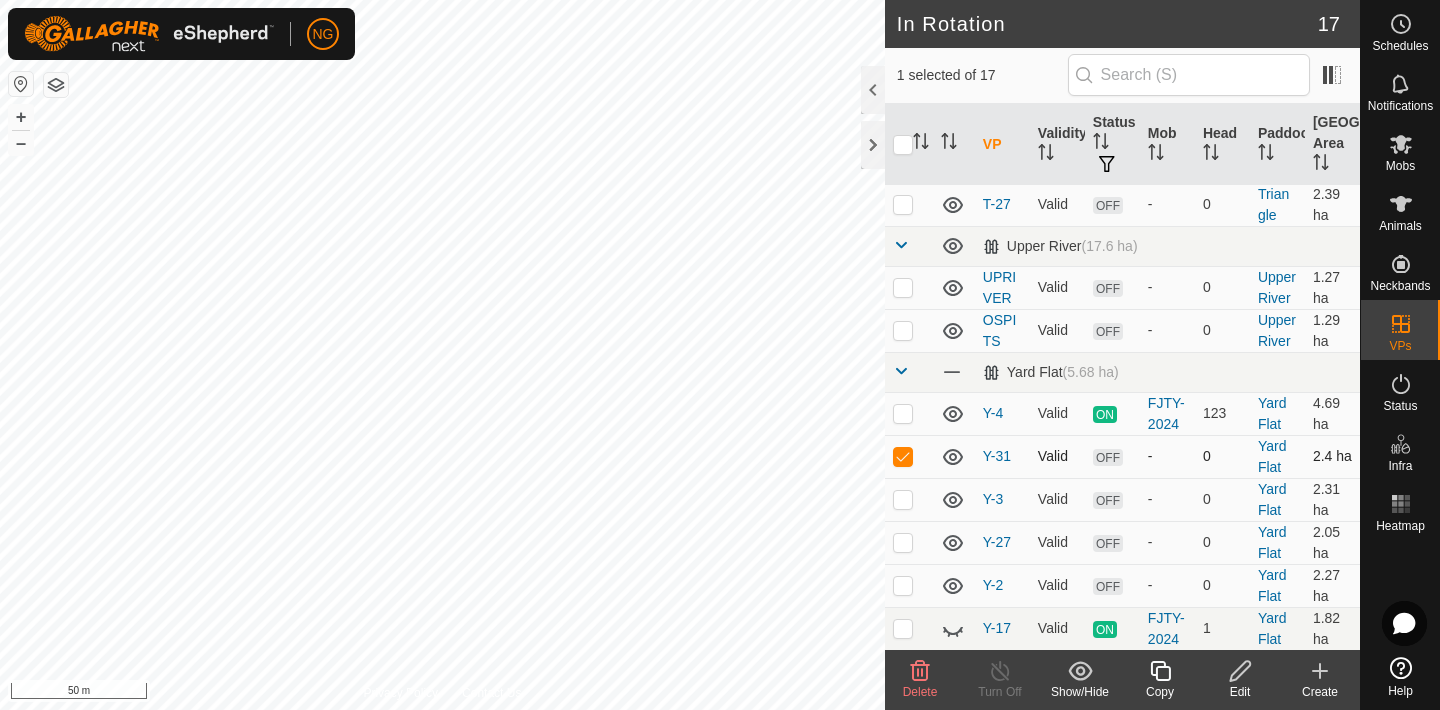 click at bounding box center (903, 456) 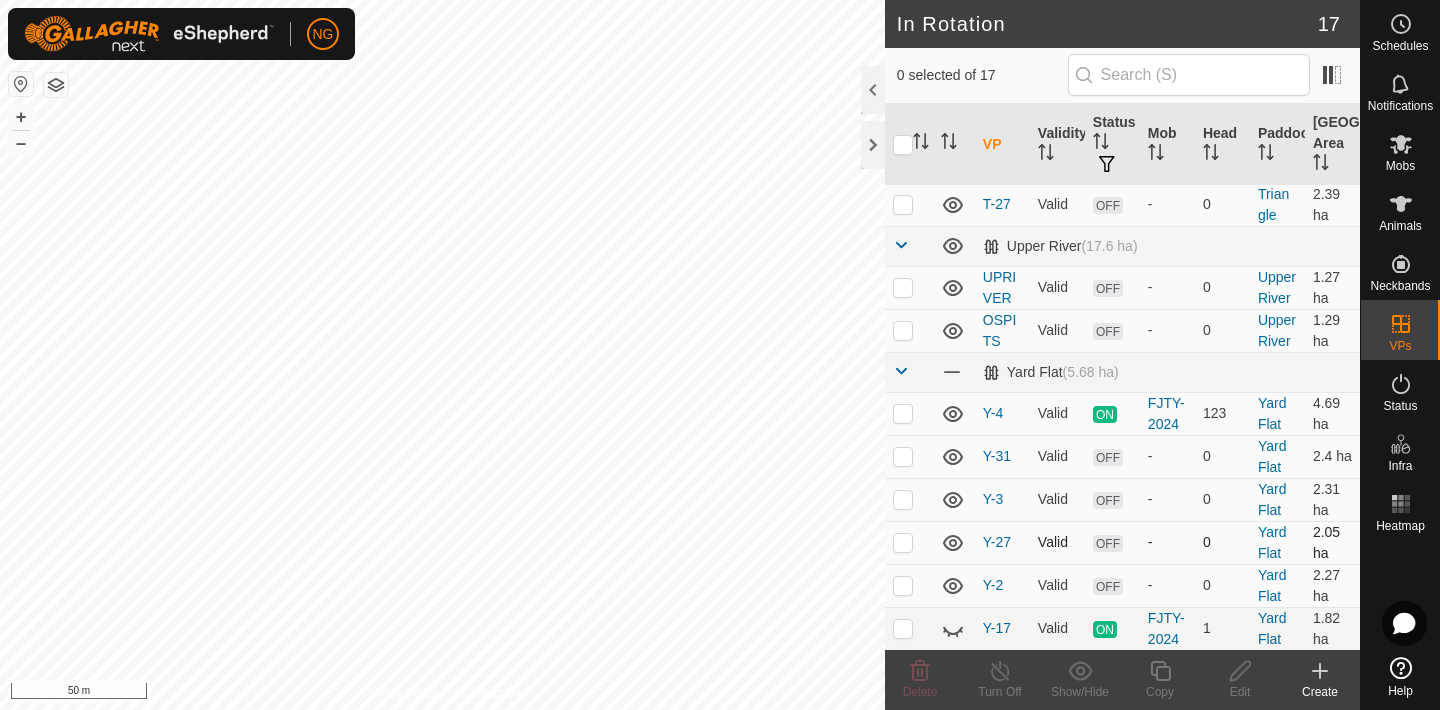 click at bounding box center [903, 542] 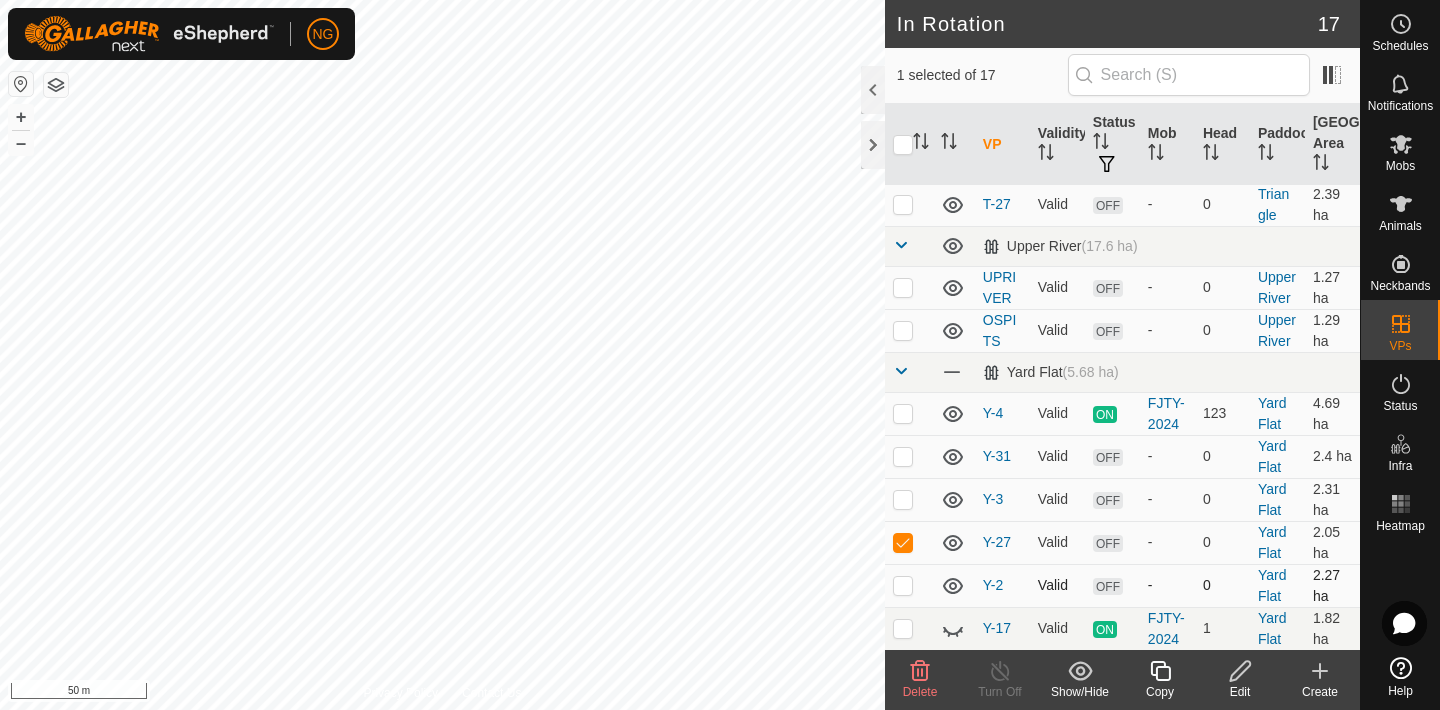 click at bounding box center [903, 585] 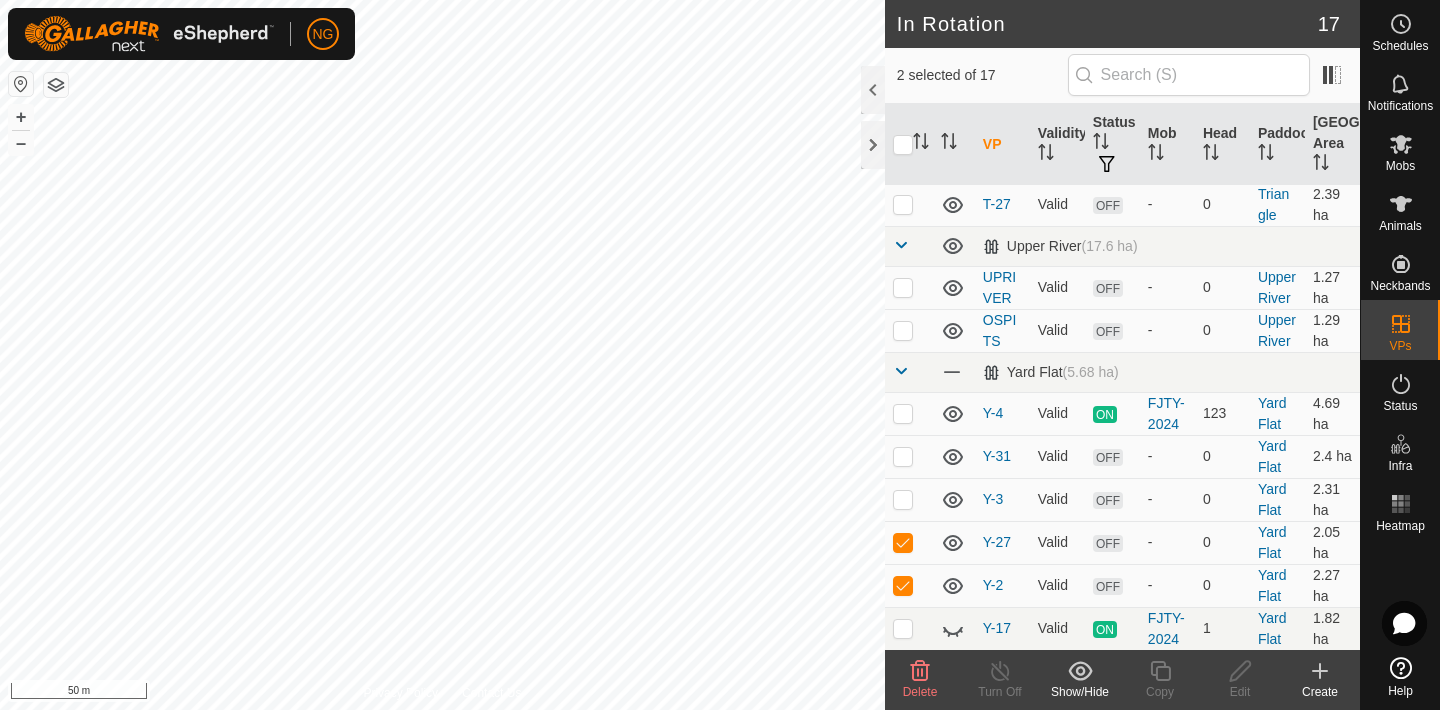 click 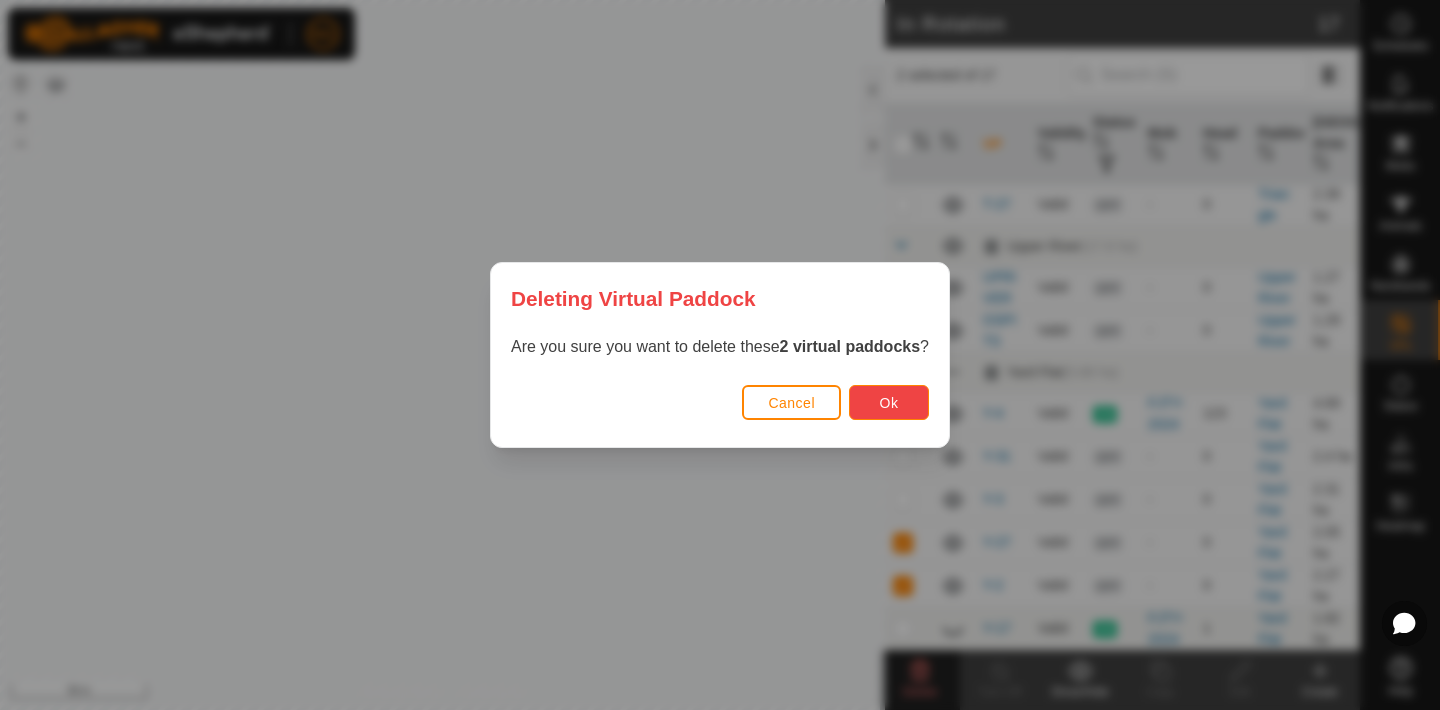 click on "Ok" at bounding box center (889, 402) 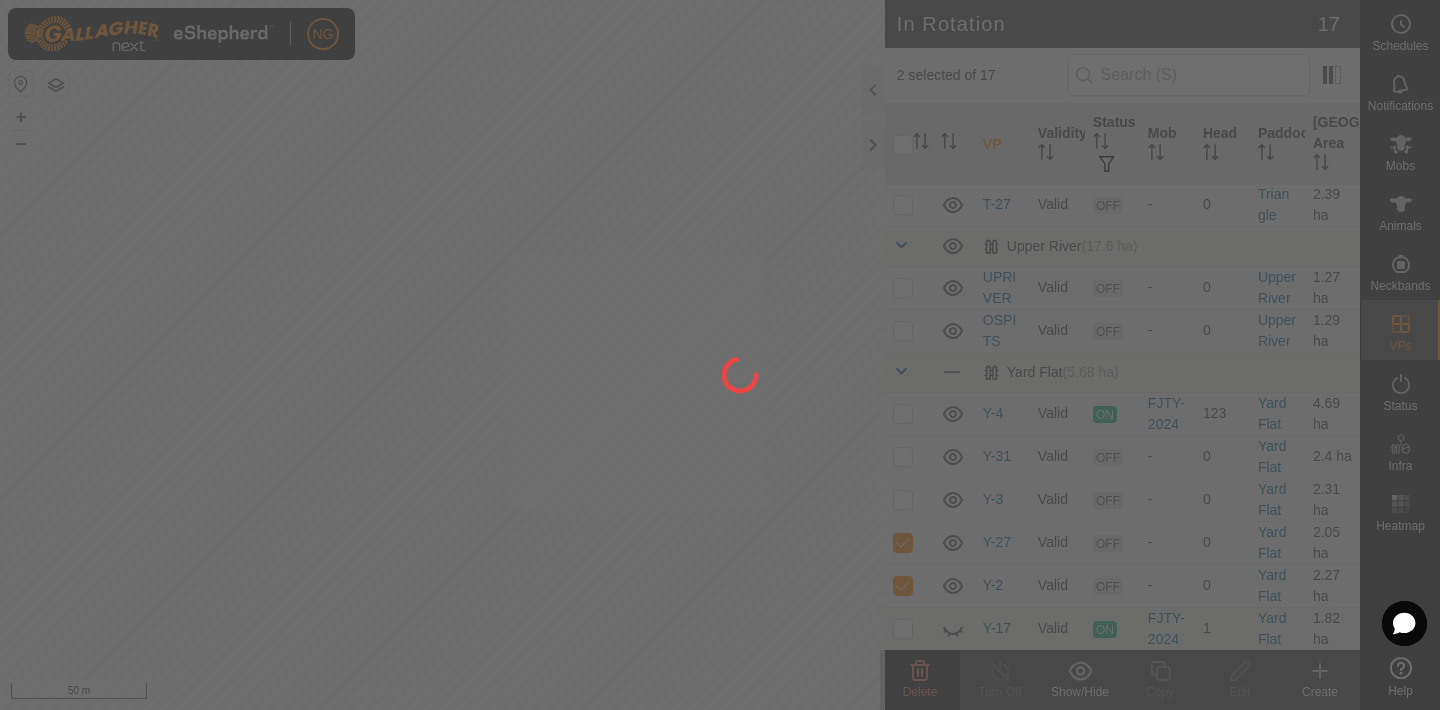 checkbox on "false" 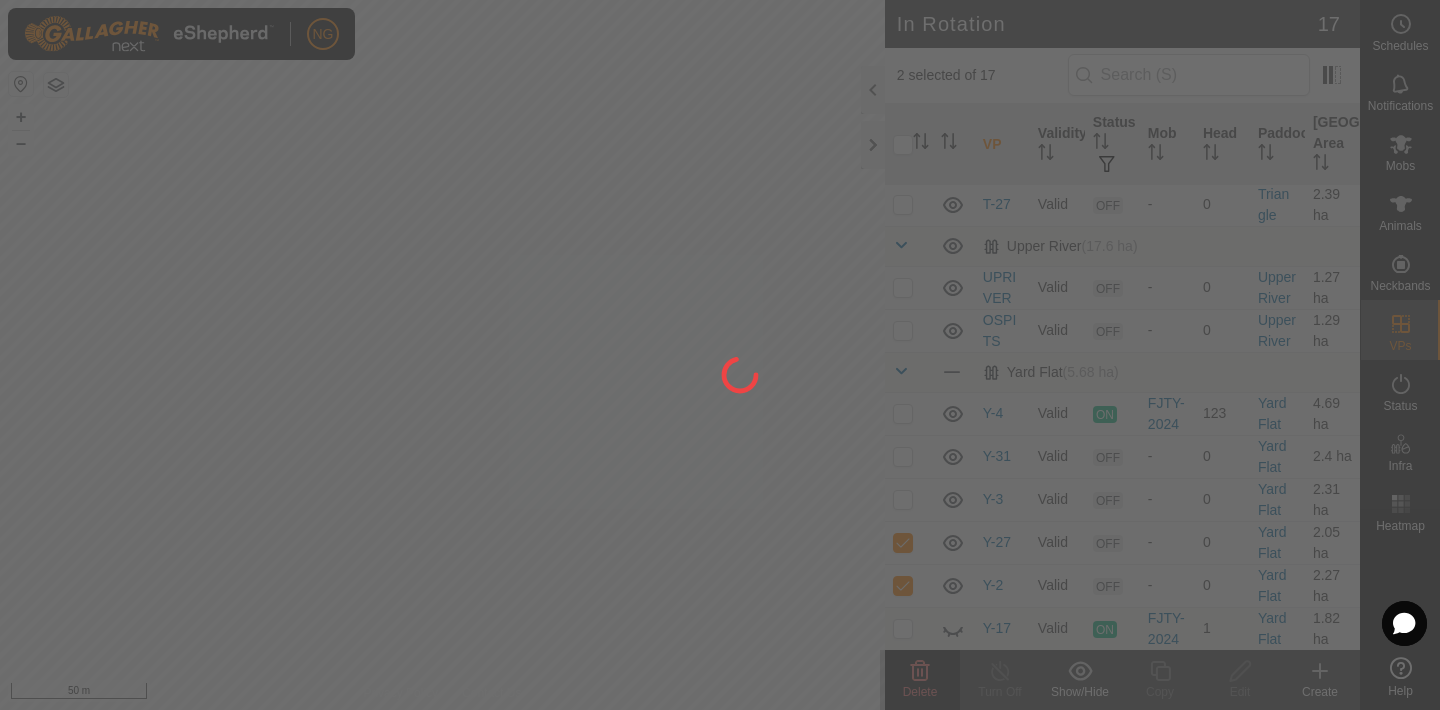 checkbox on "false" 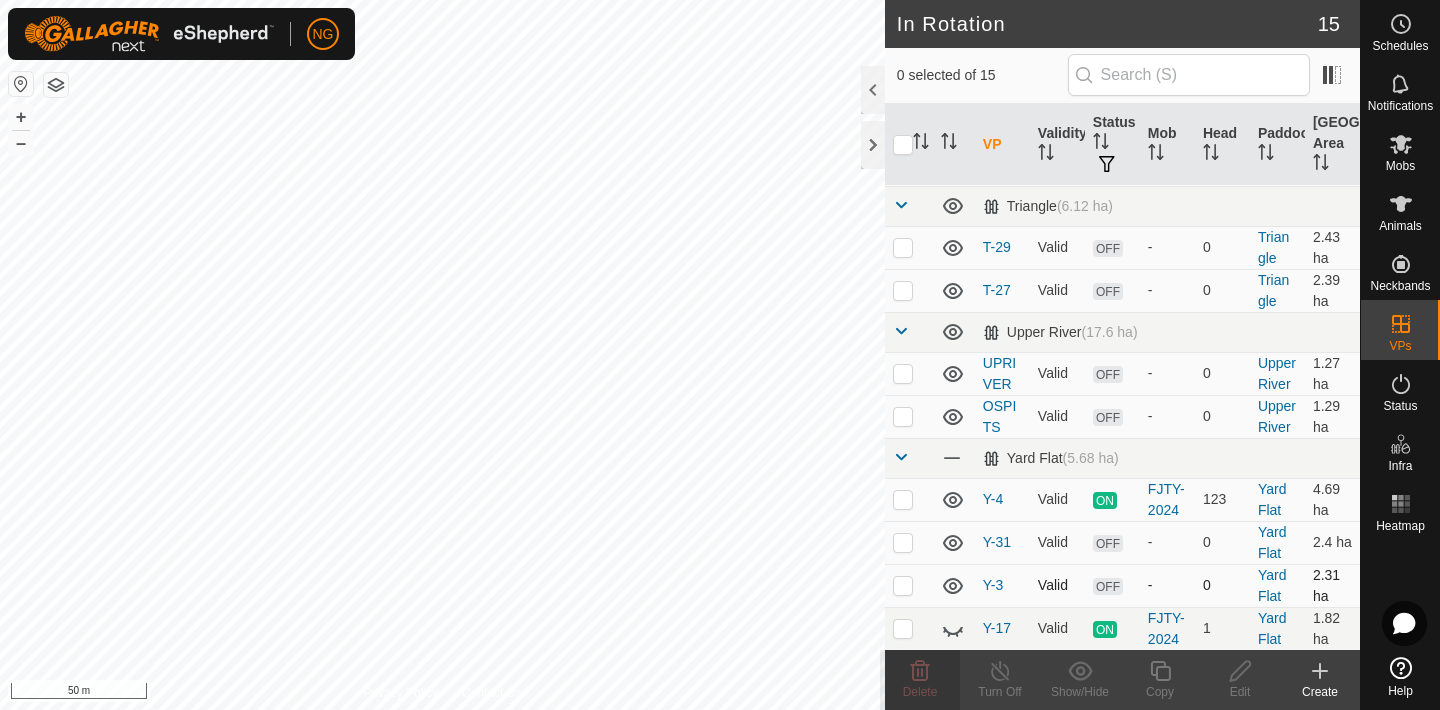 scroll, scrollTop: 0, scrollLeft: 0, axis: both 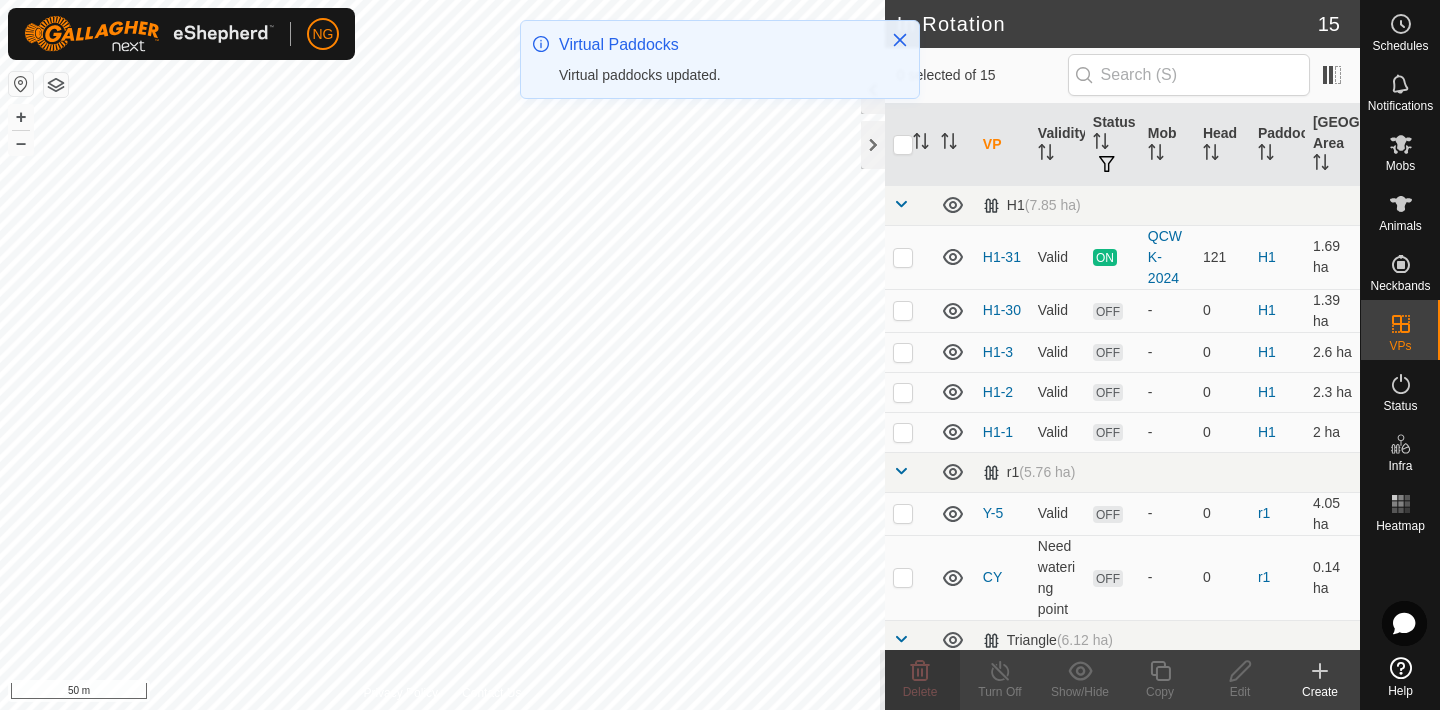 click at bounding box center [909, 577] 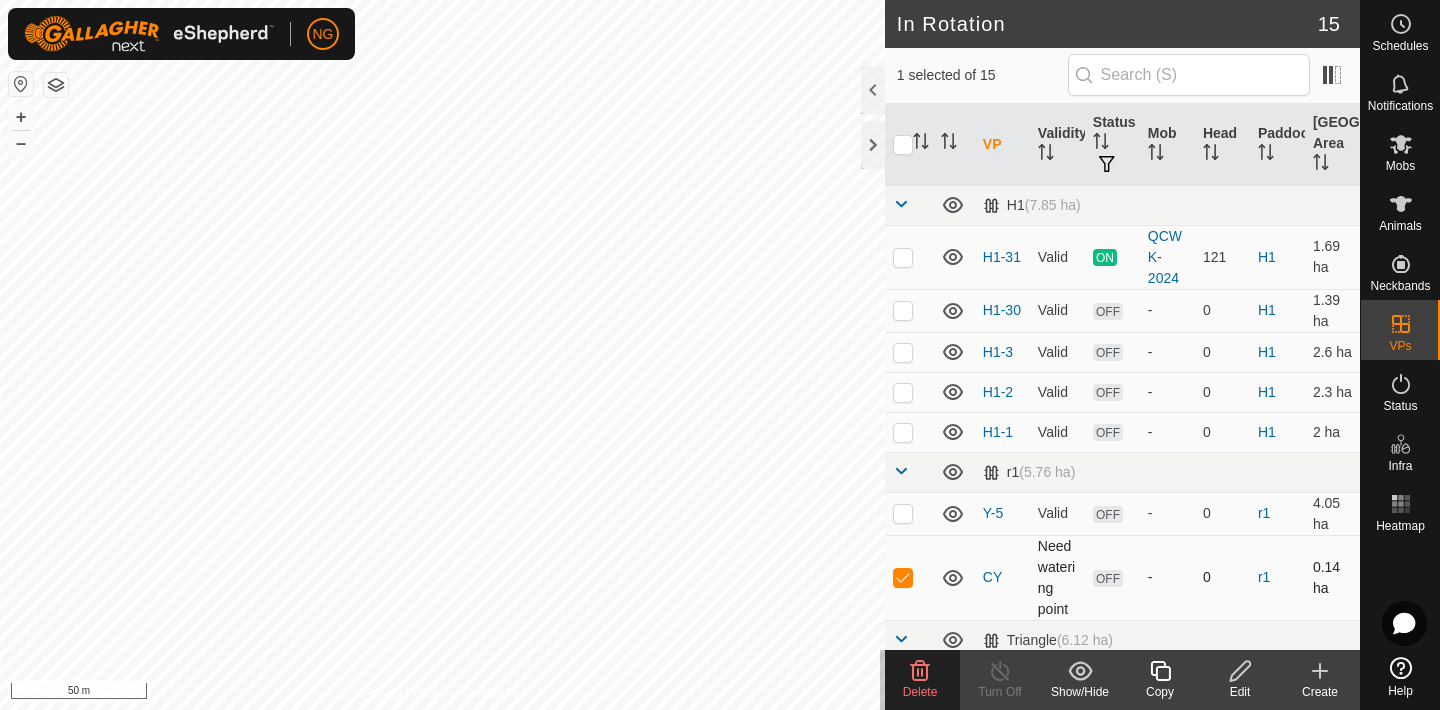 click at bounding box center [903, 577] 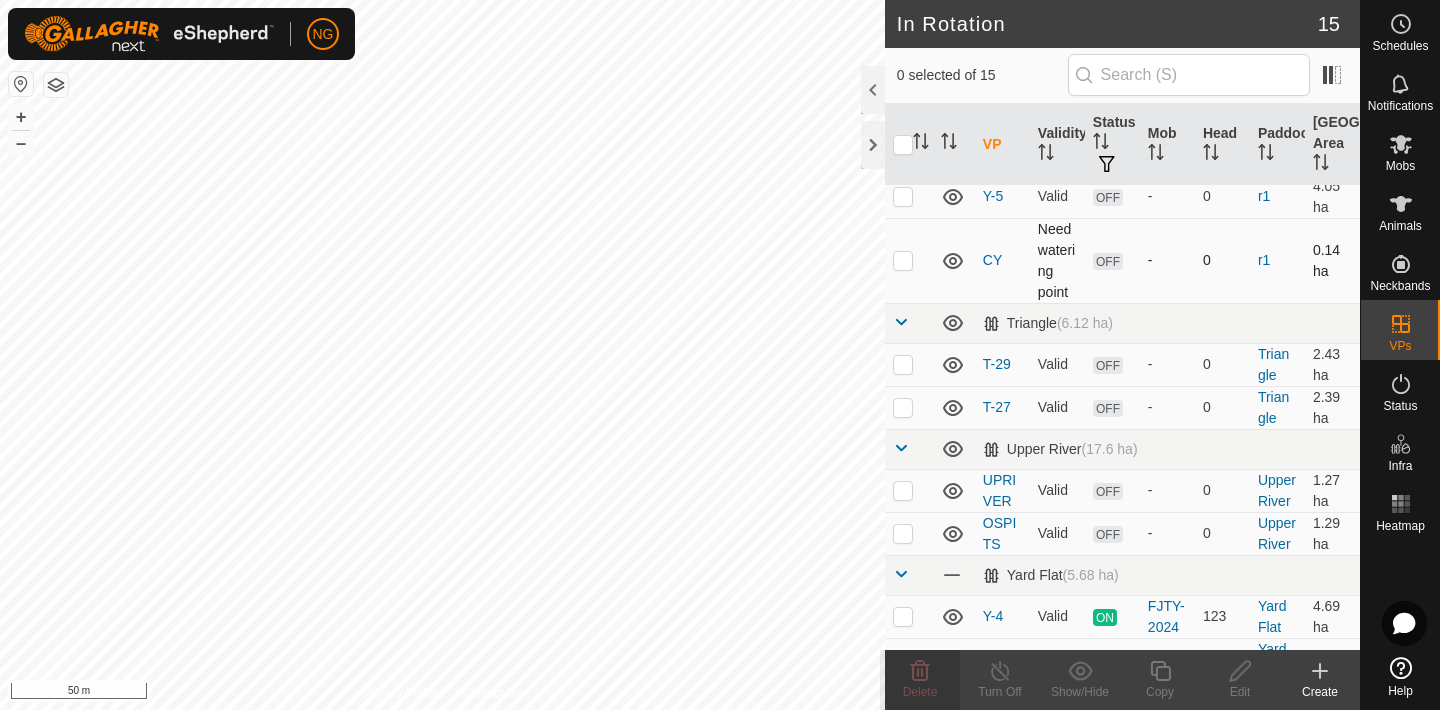 scroll, scrollTop: 434, scrollLeft: 0, axis: vertical 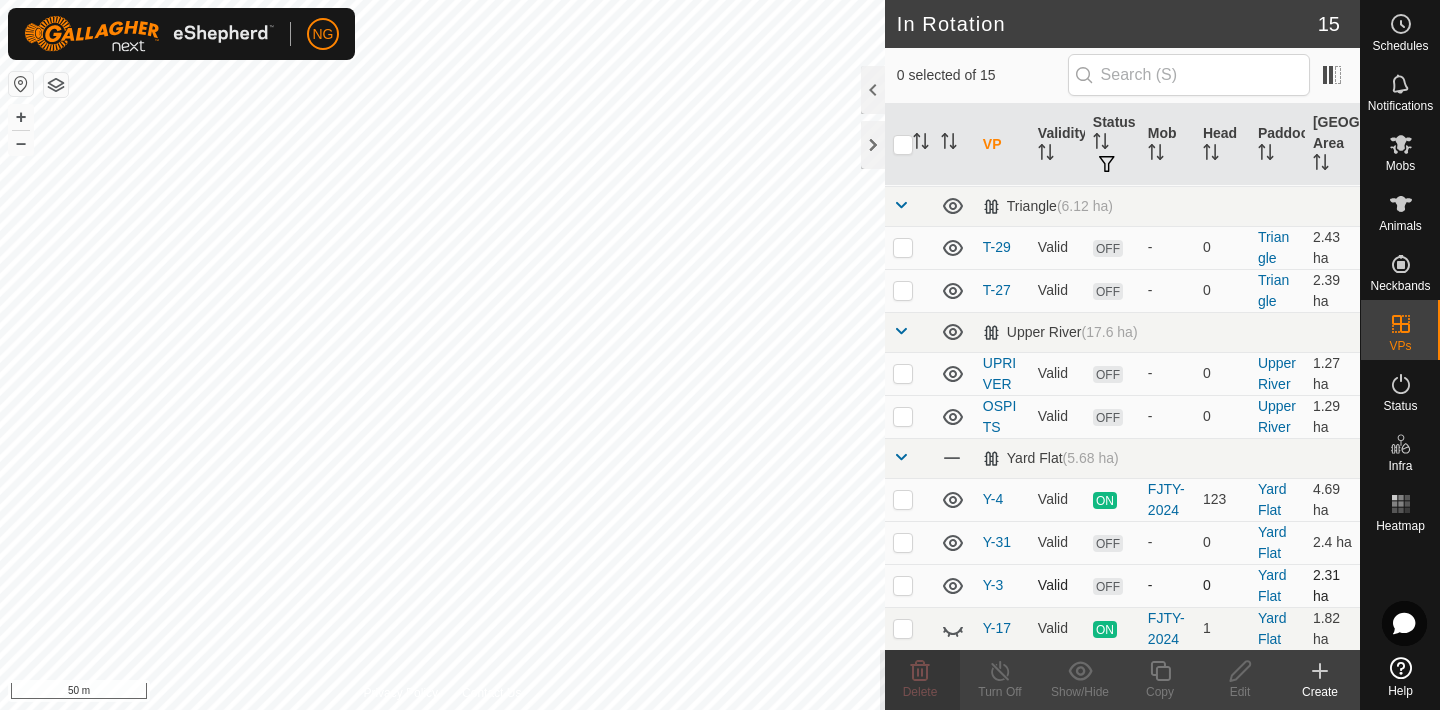 click at bounding box center (903, 585) 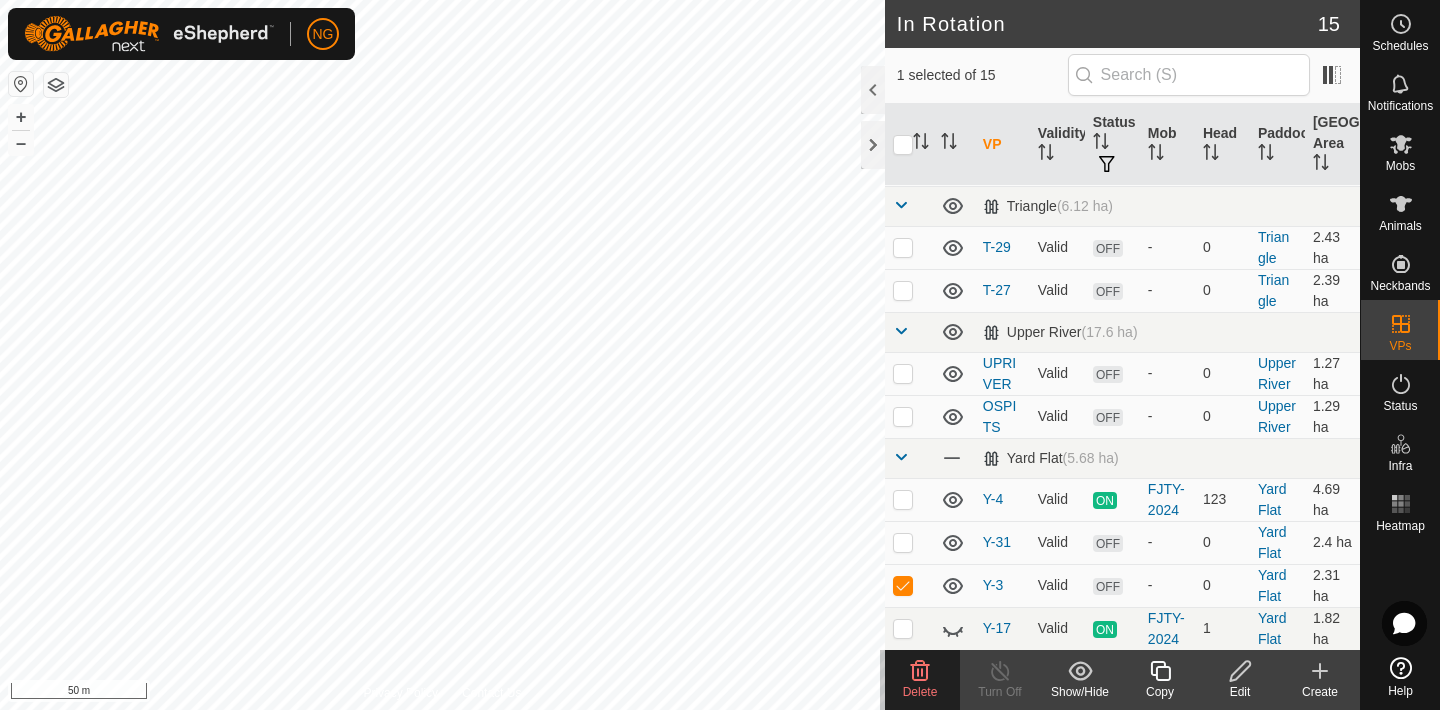 click 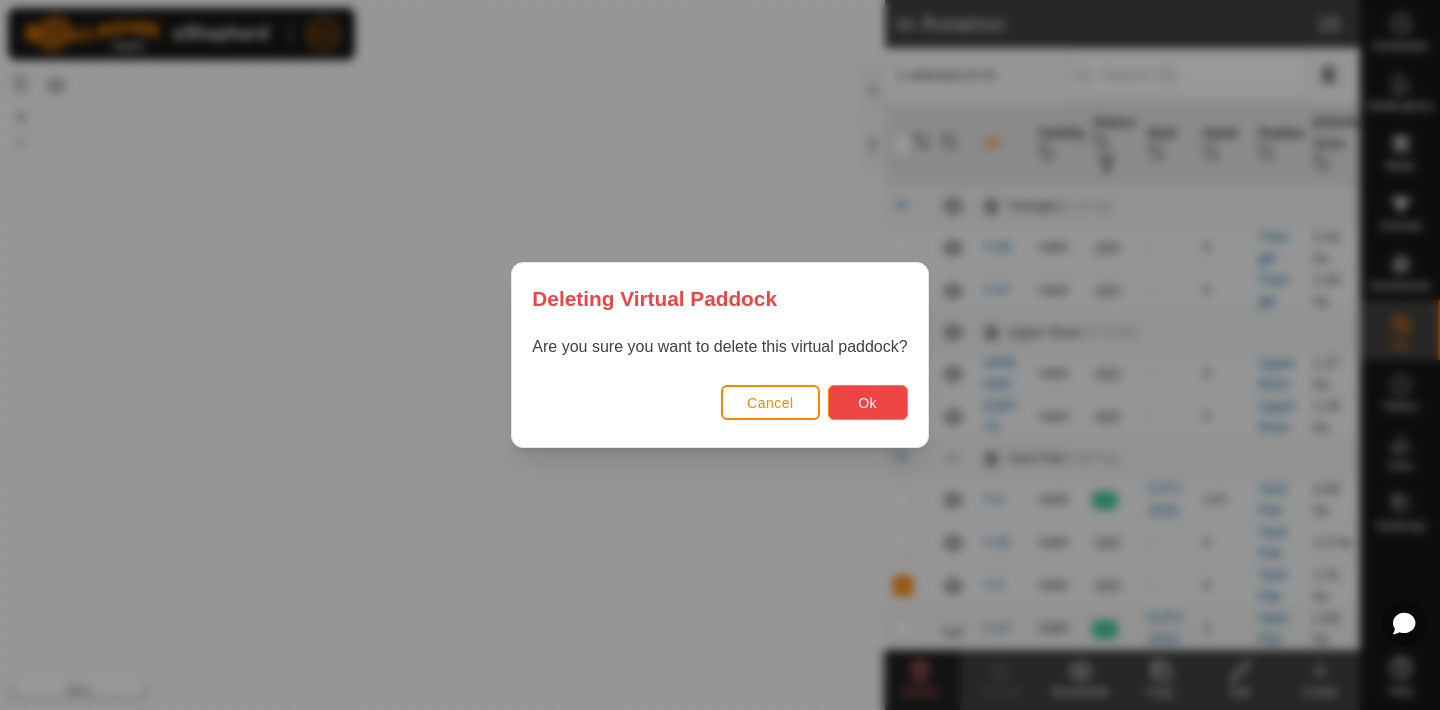 click on "Ok" at bounding box center (867, 403) 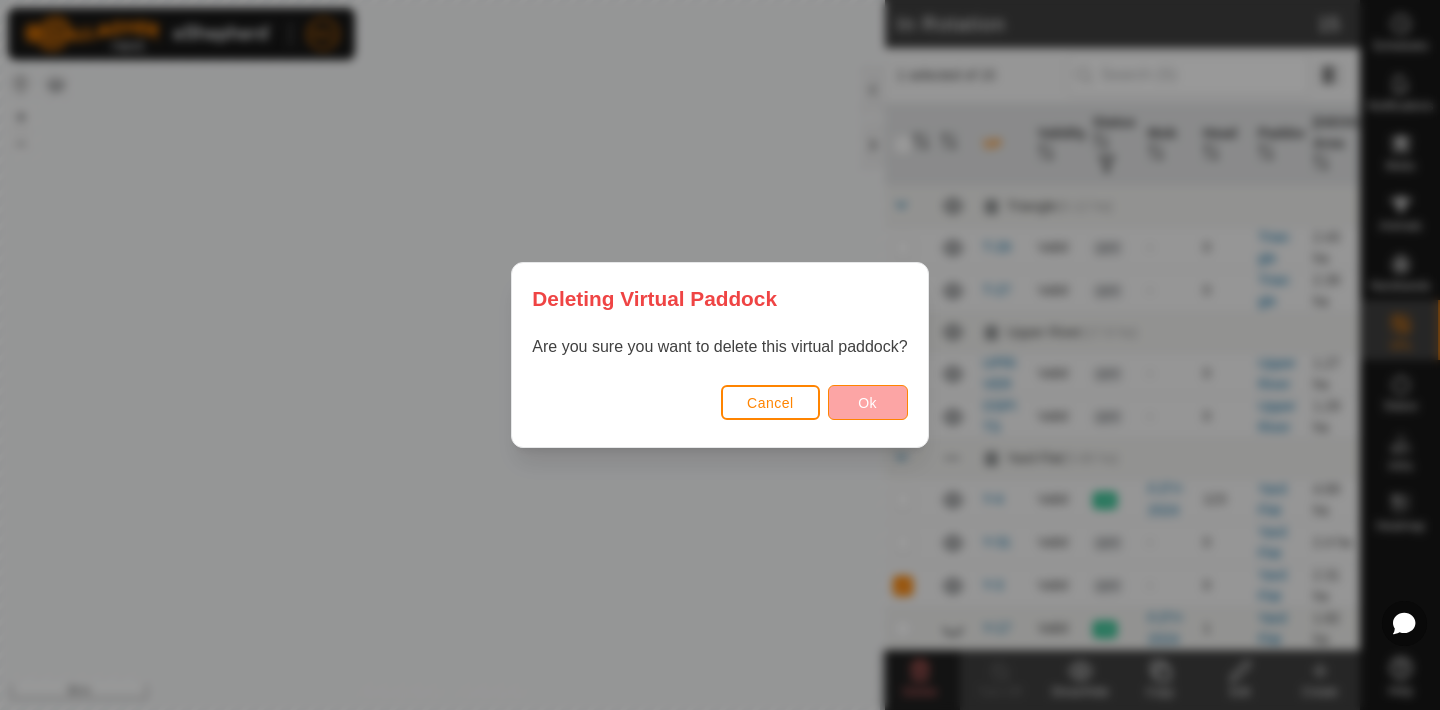 checkbox on "false" 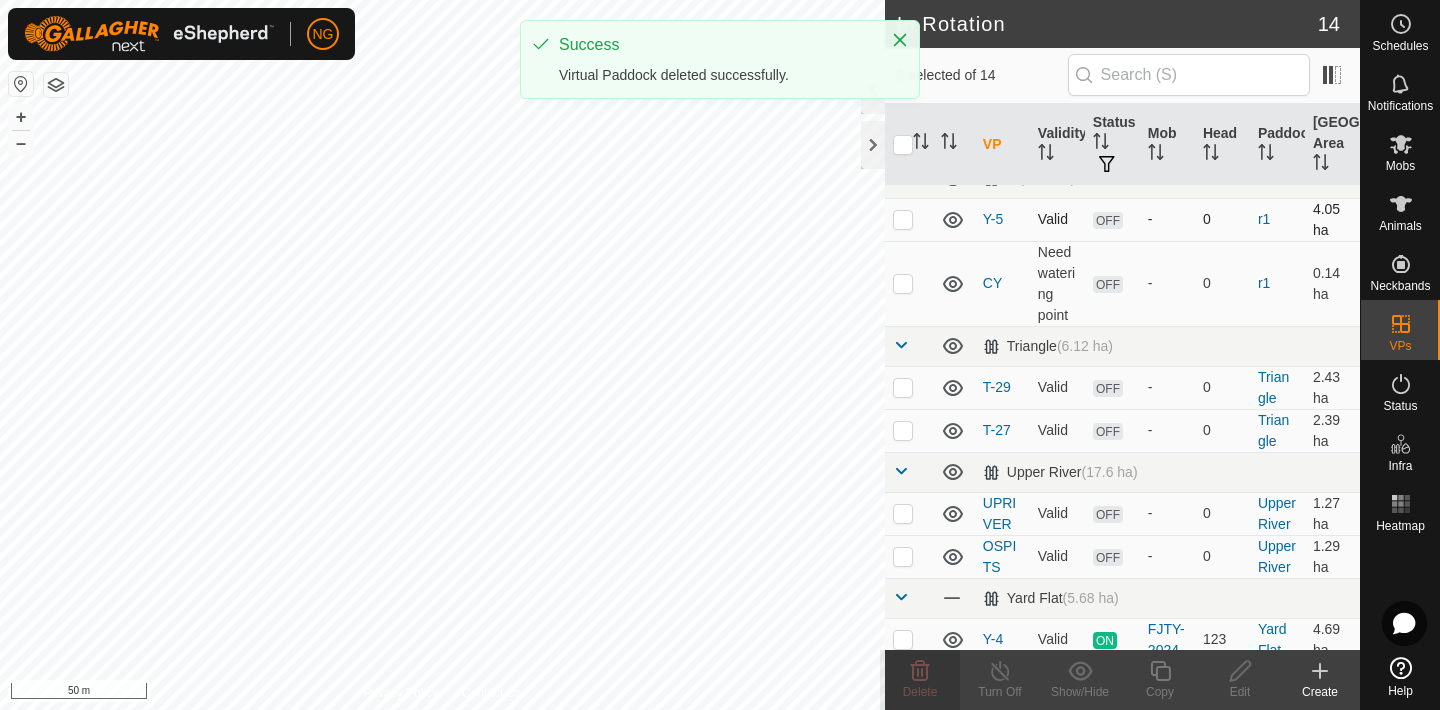 scroll, scrollTop: 391, scrollLeft: 0, axis: vertical 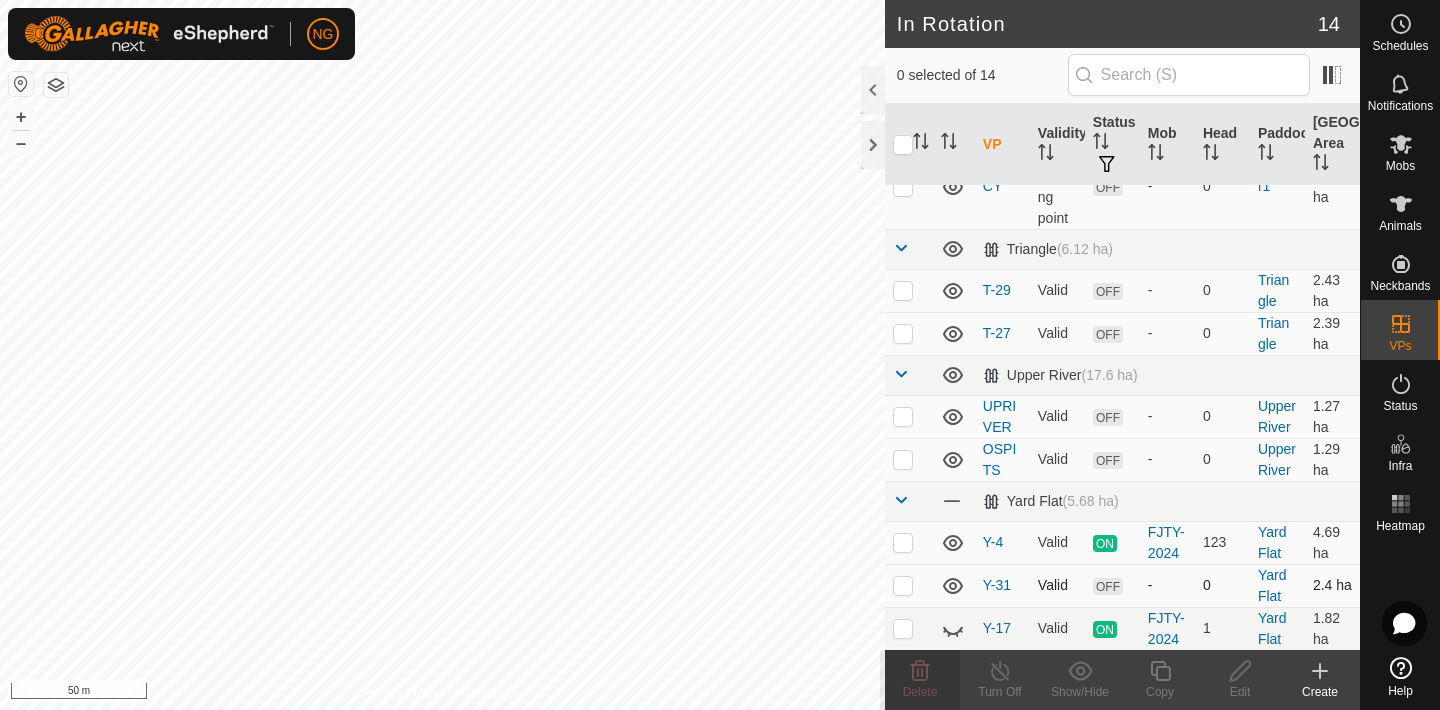 click at bounding box center [903, 585] 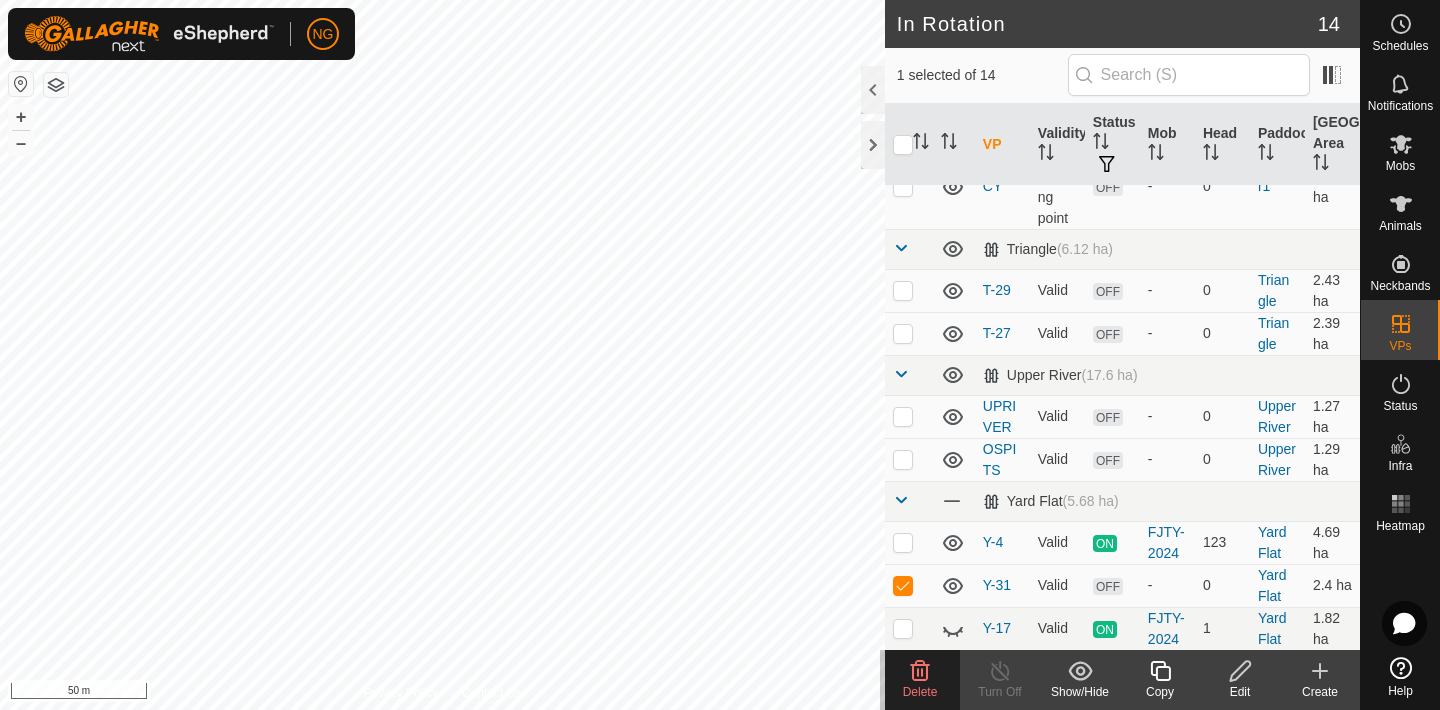 click 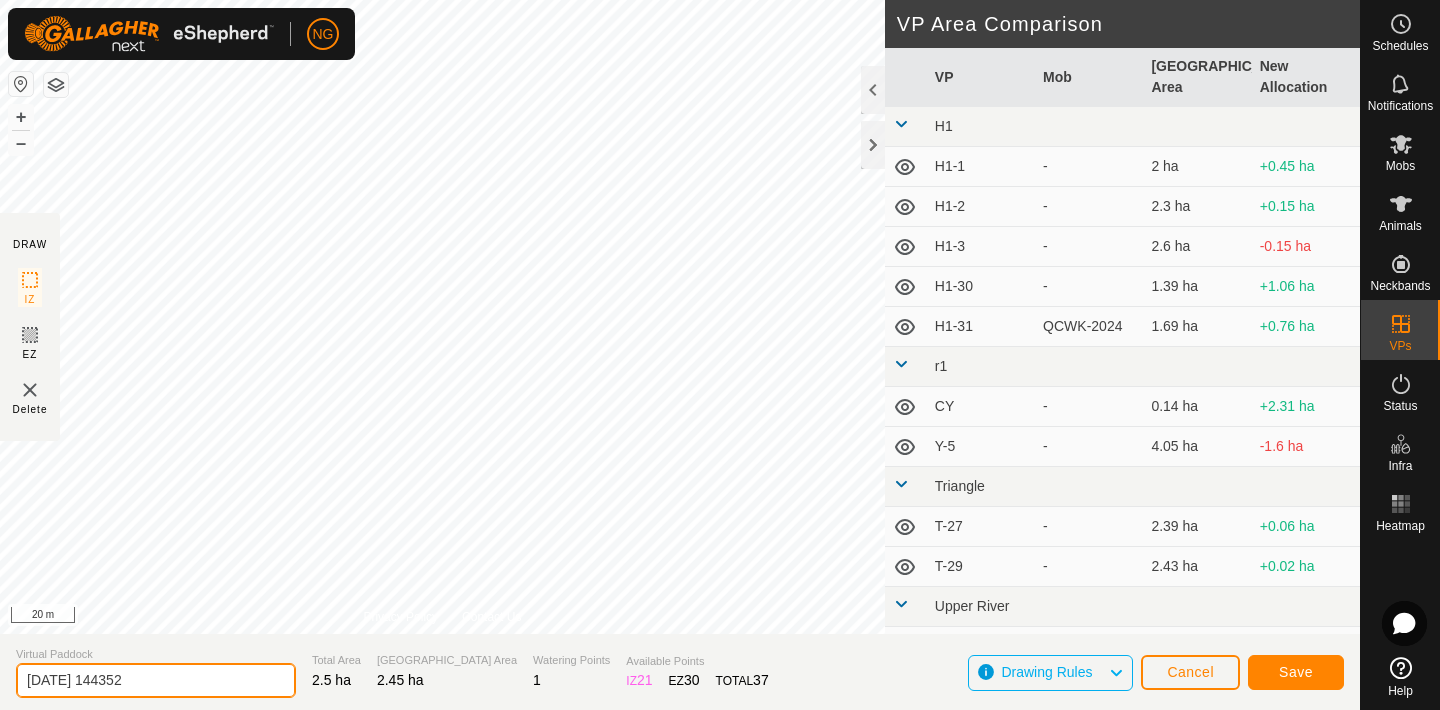 click on "[DATE] 144352" 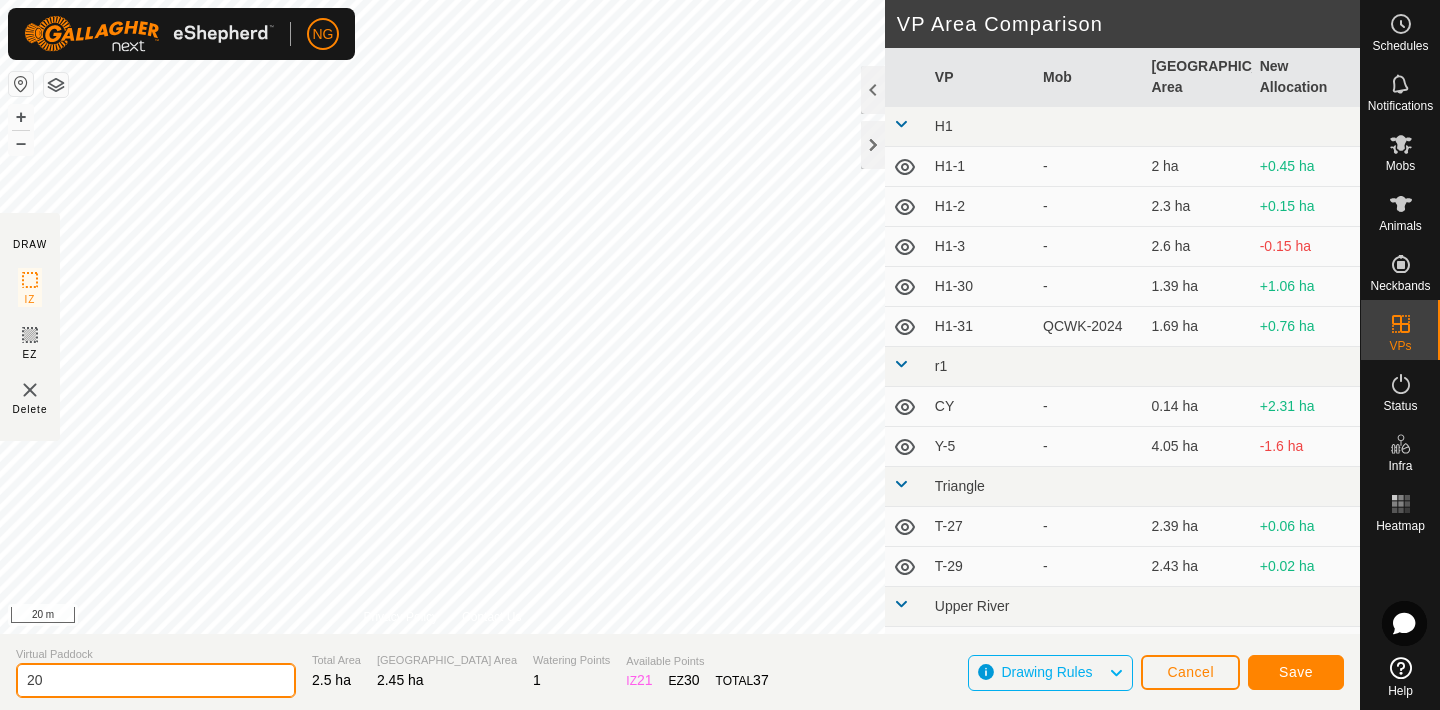 type on "2" 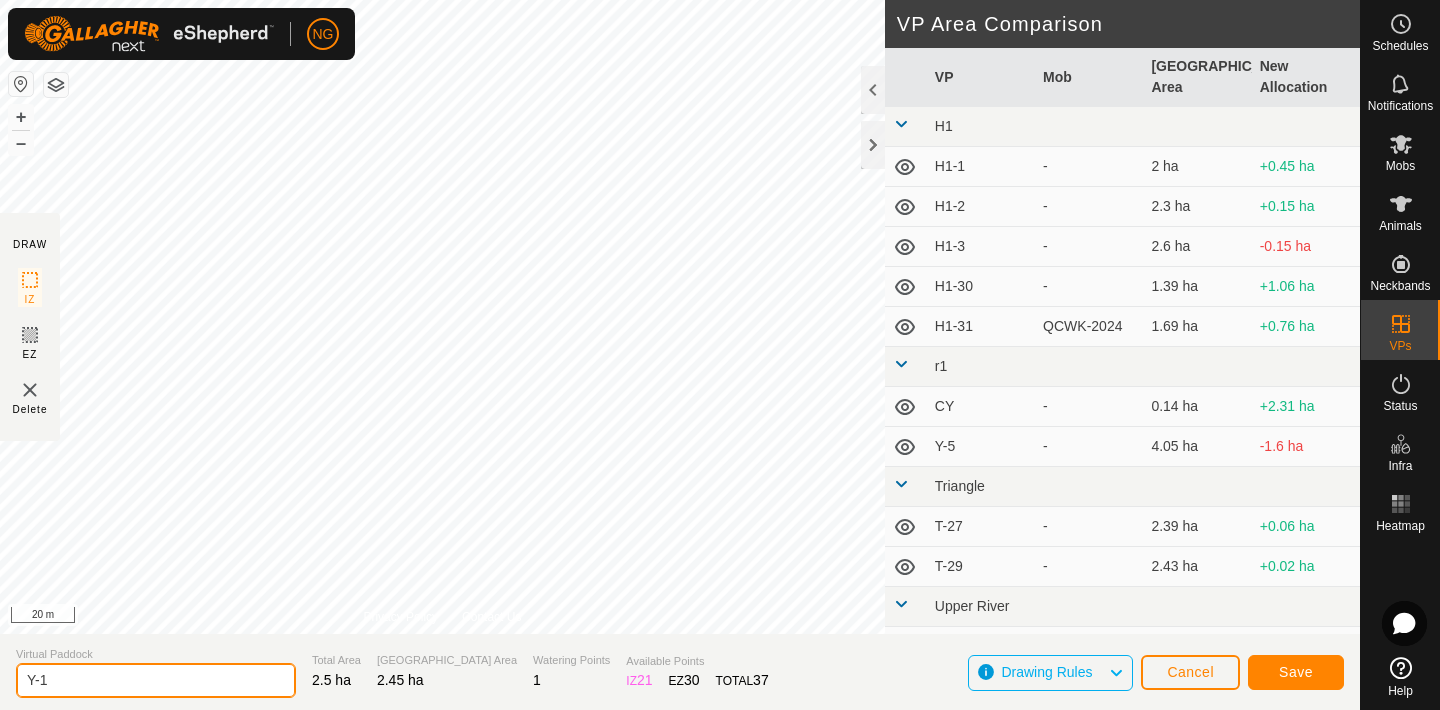 type on "Y-1" 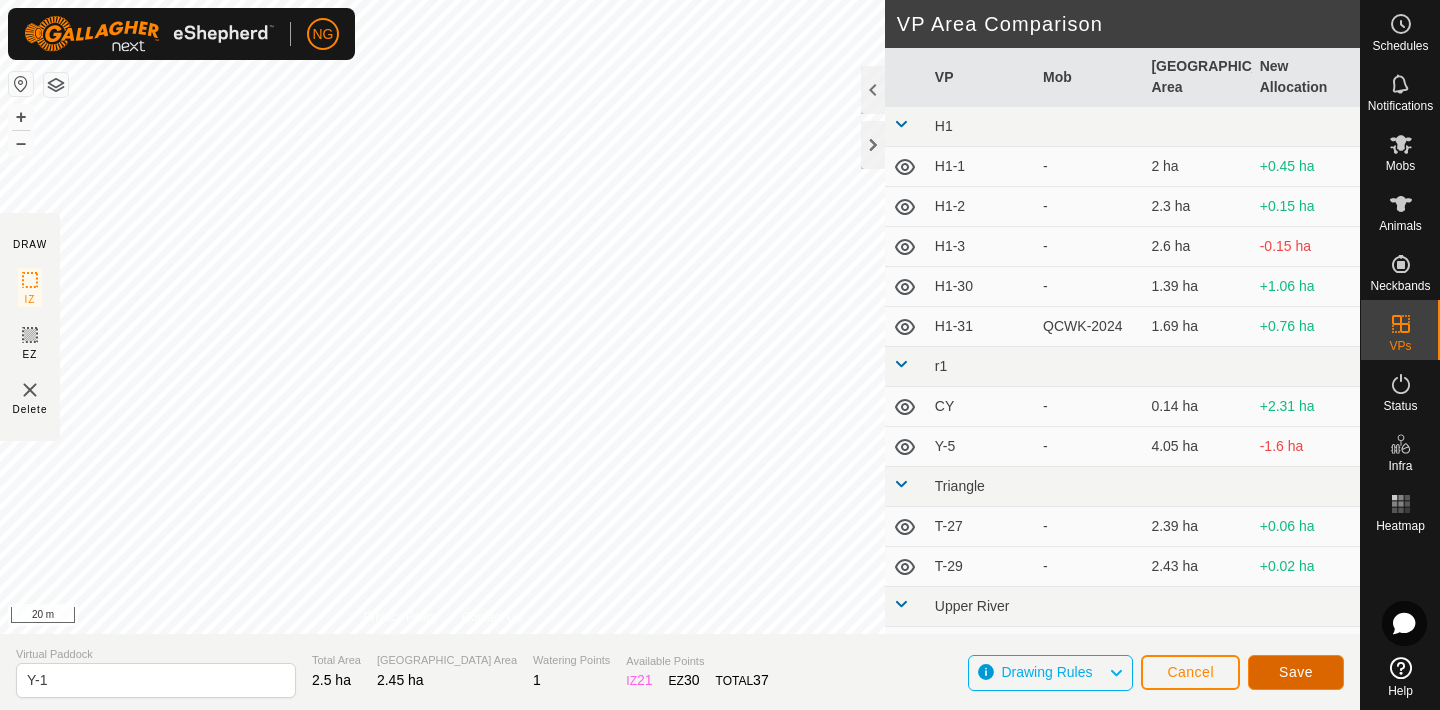 click on "Save" 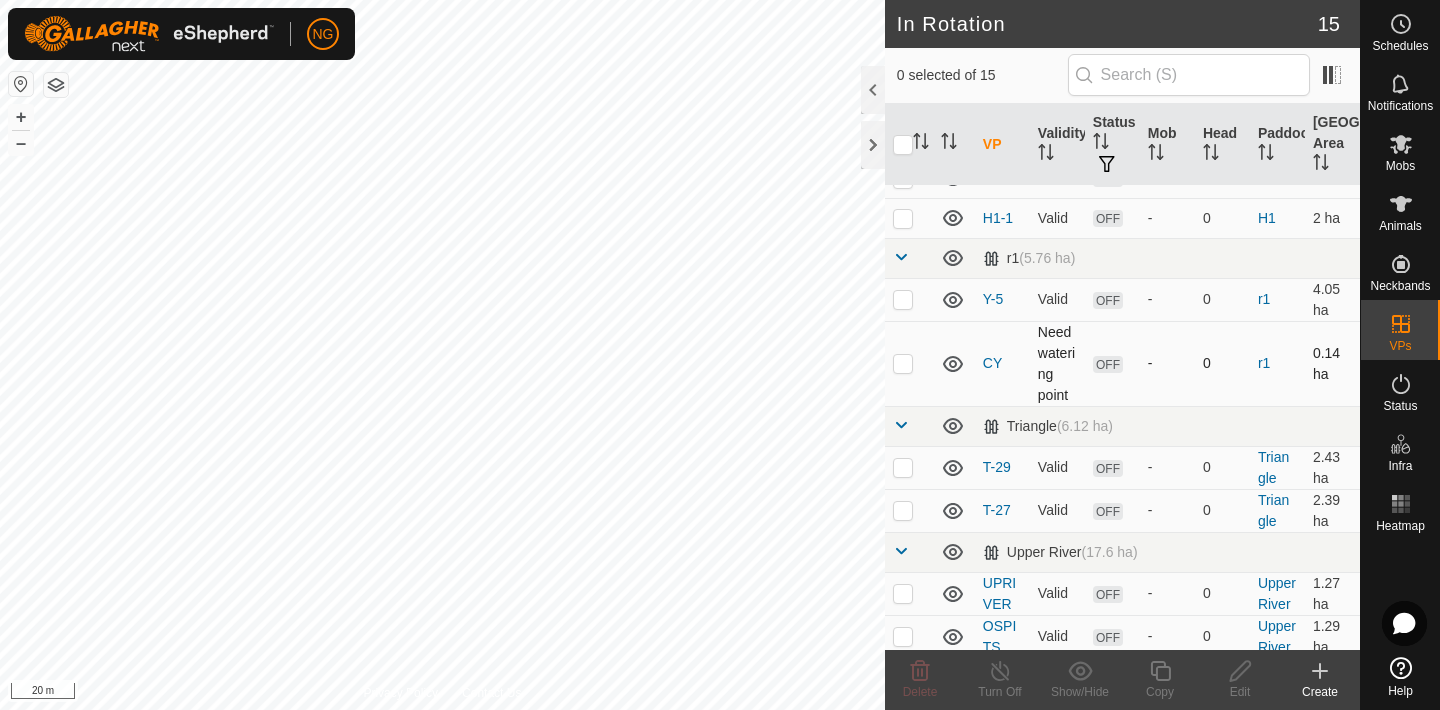 scroll, scrollTop: 434, scrollLeft: 0, axis: vertical 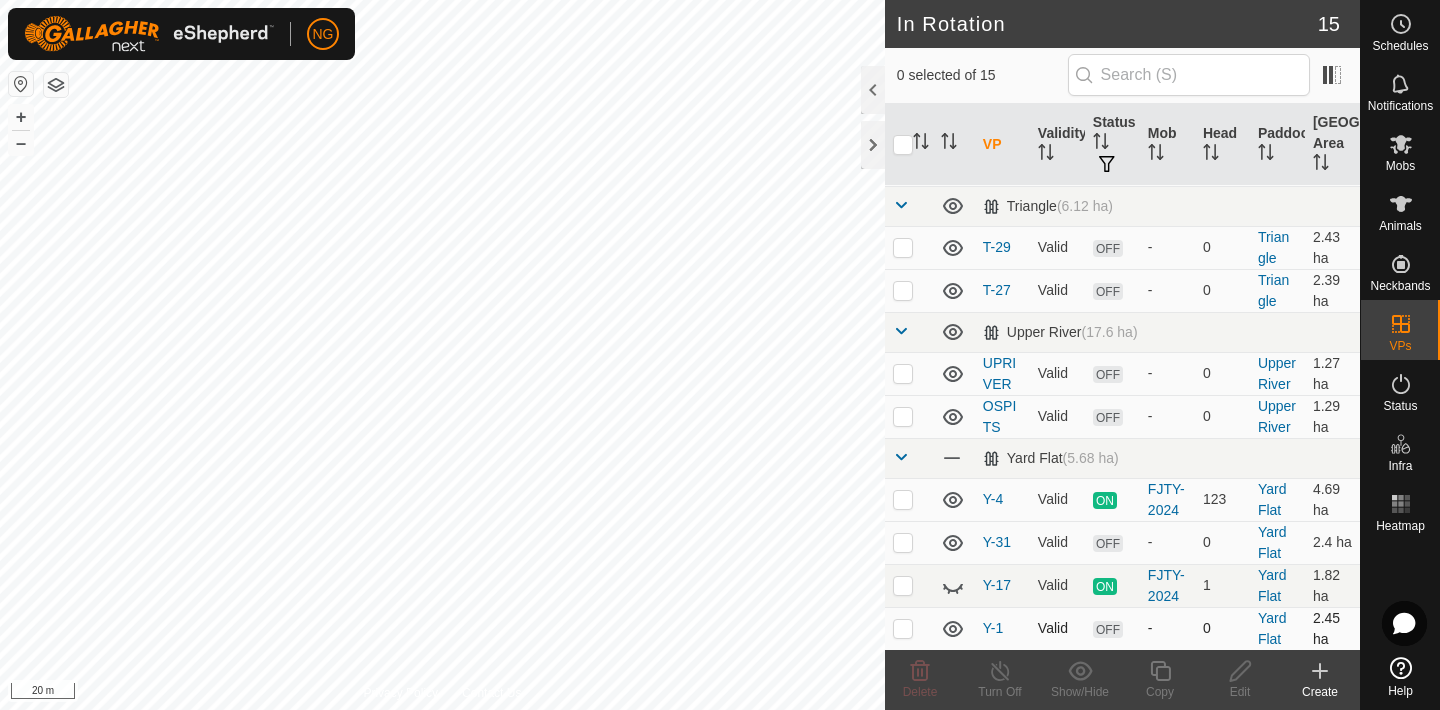 click at bounding box center [903, 628] 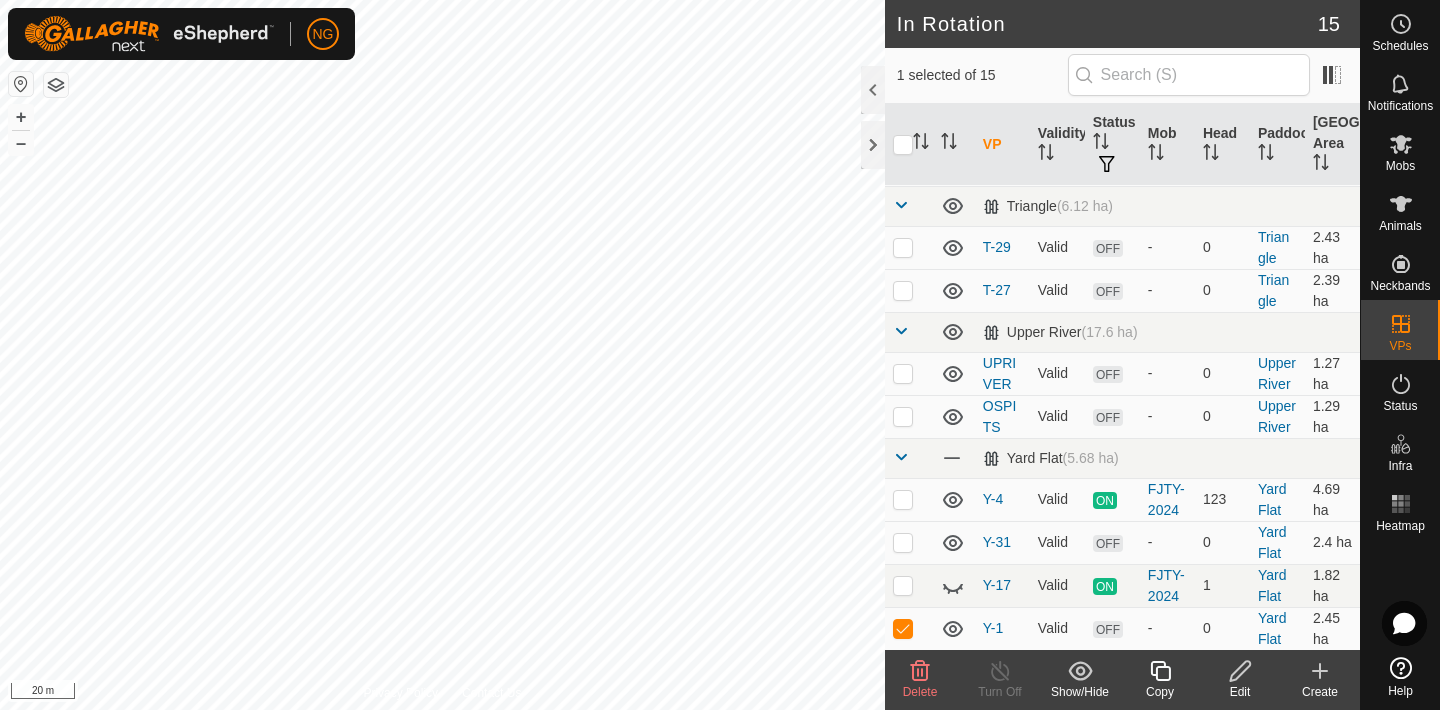 click 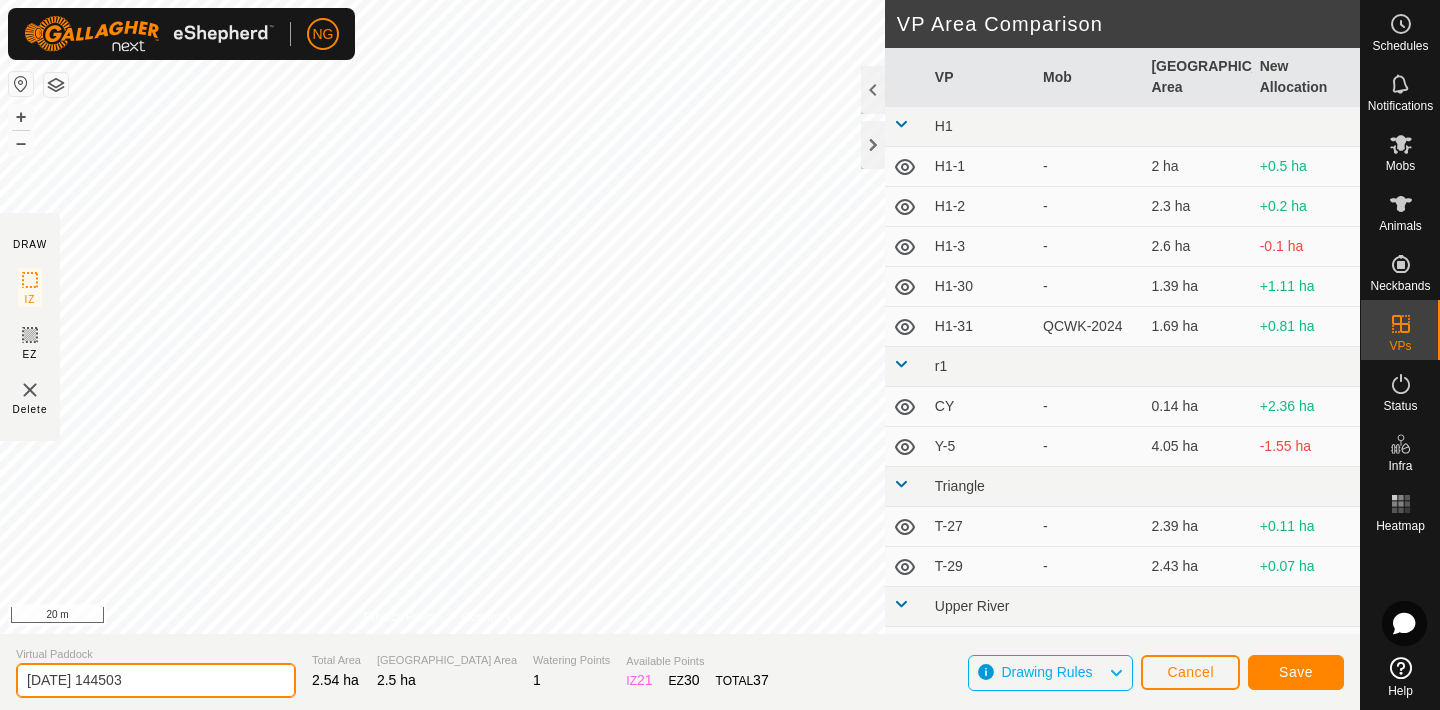 click on "[DATE] 144503" 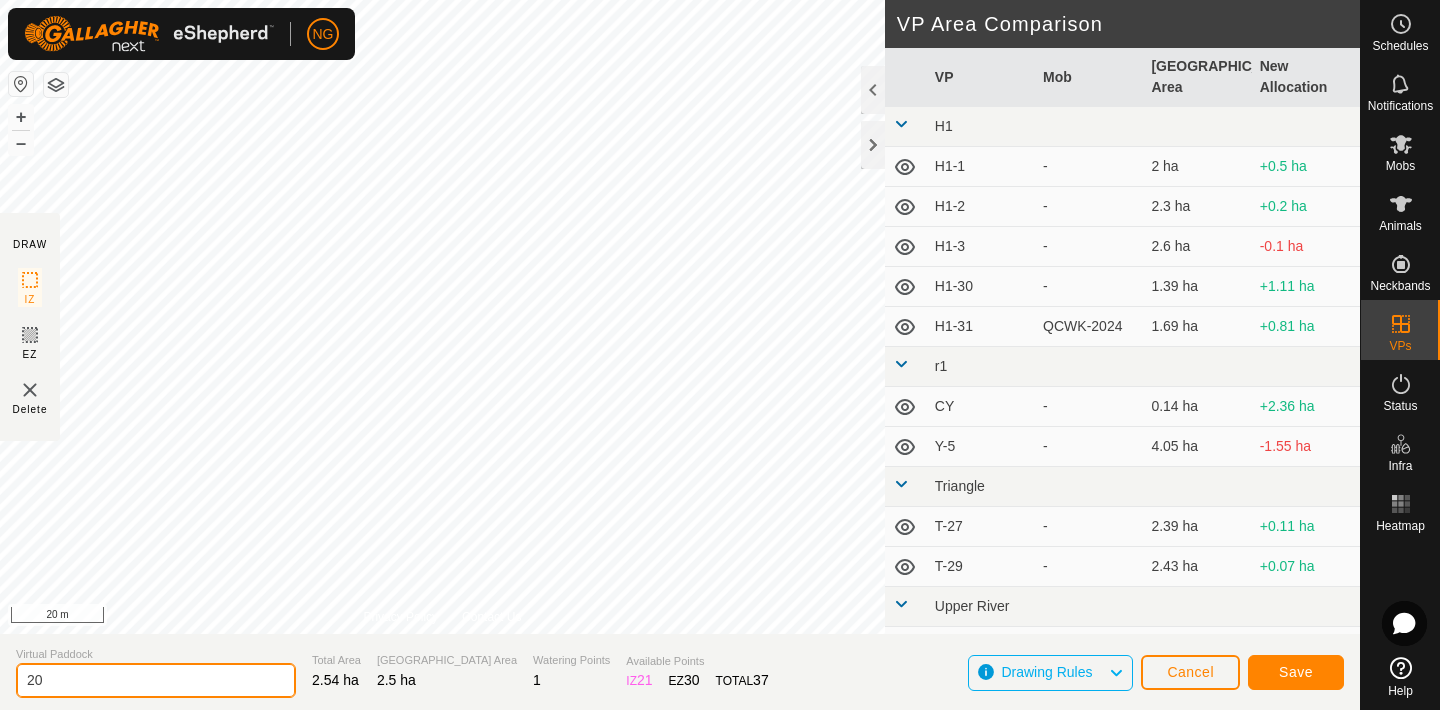 type on "2" 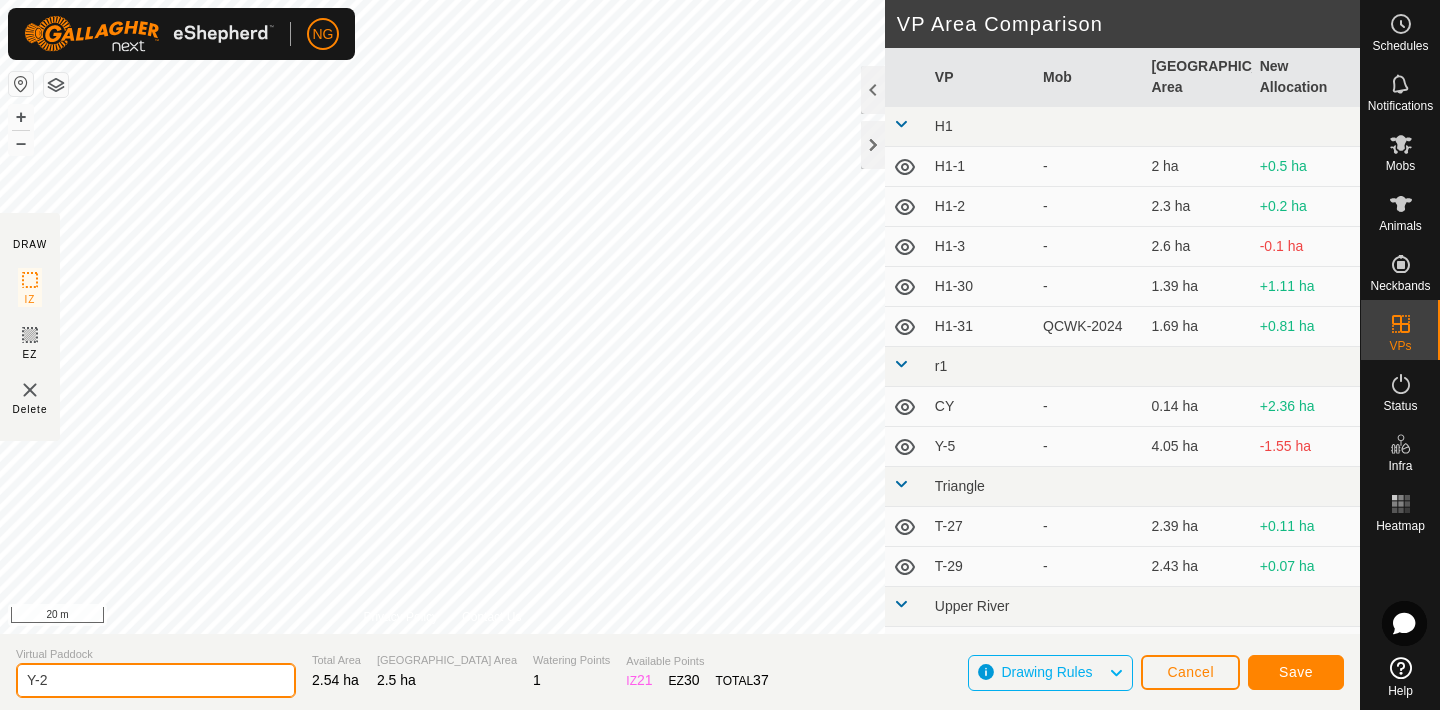 type on "Y-2" 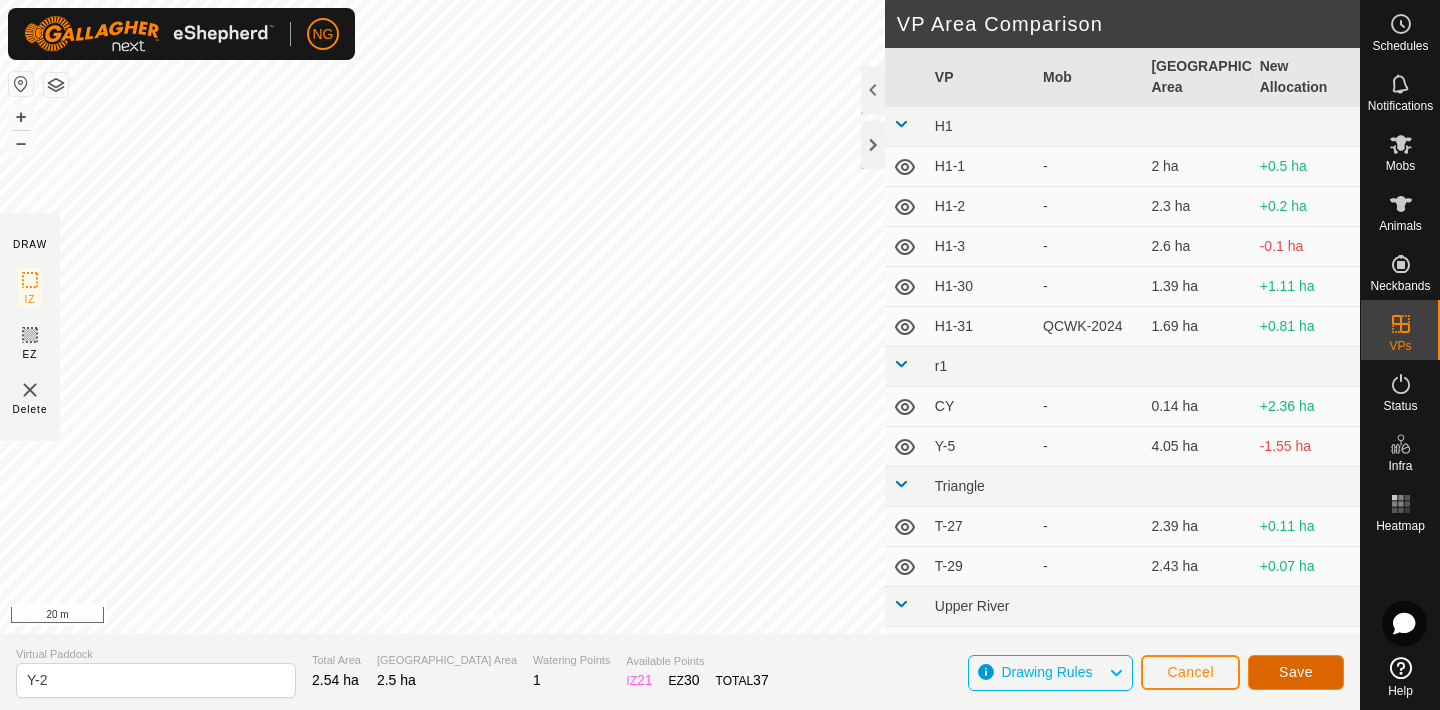 click on "Save" 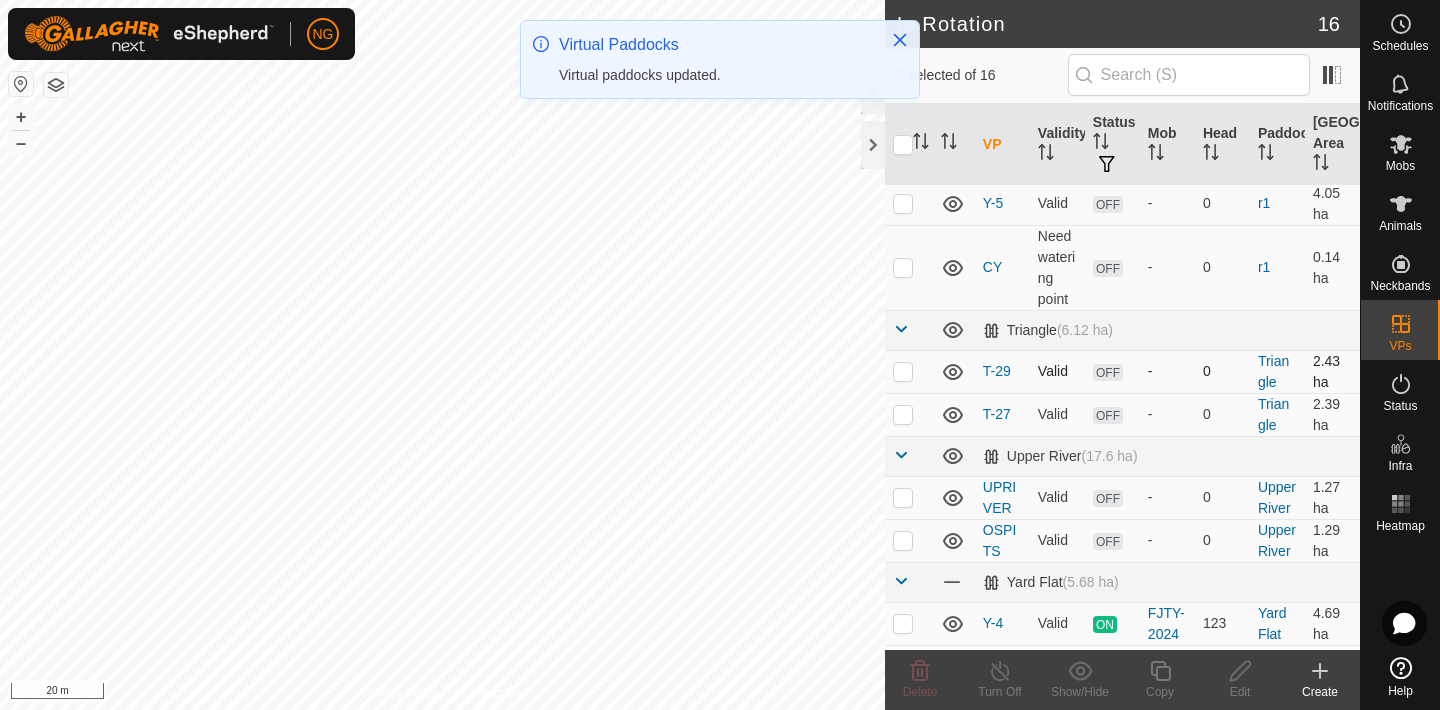 scroll, scrollTop: 477, scrollLeft: 0, axis: vertical 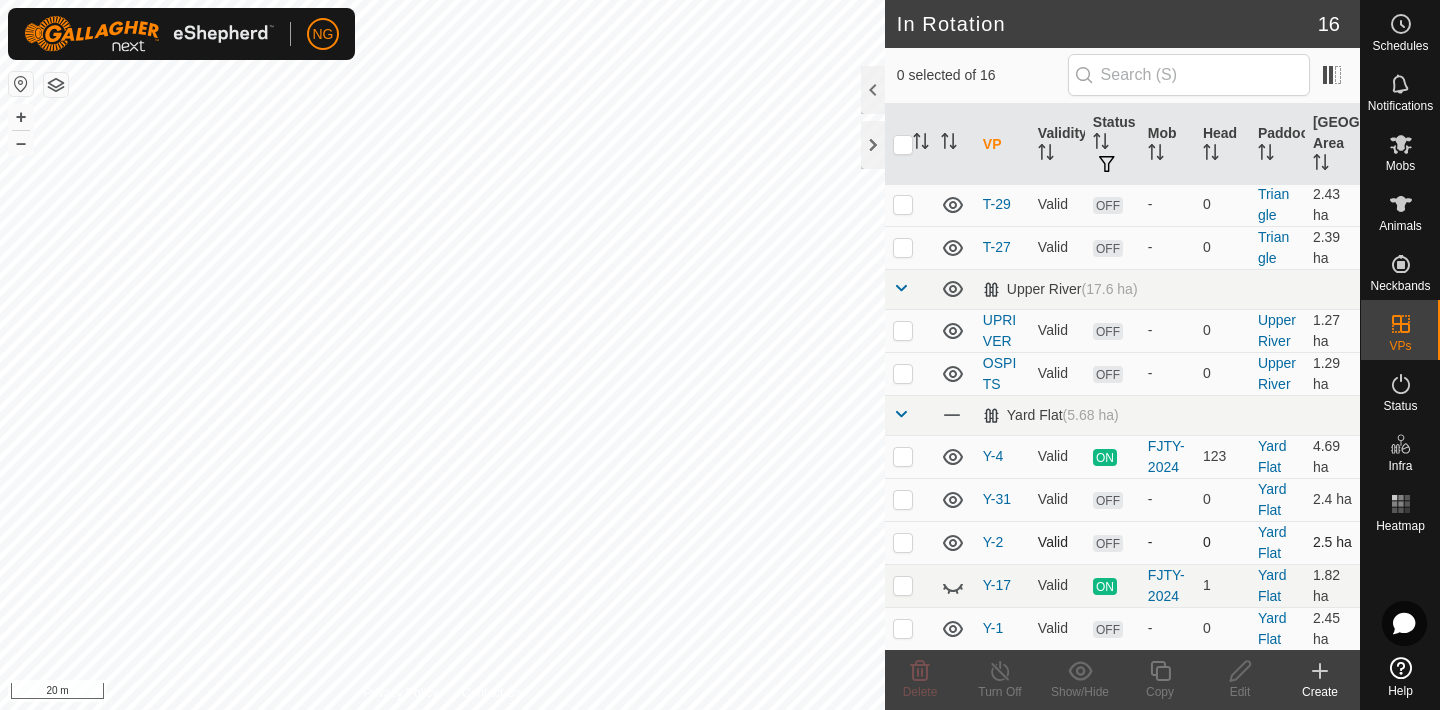 click at bounding box center (903, 542) 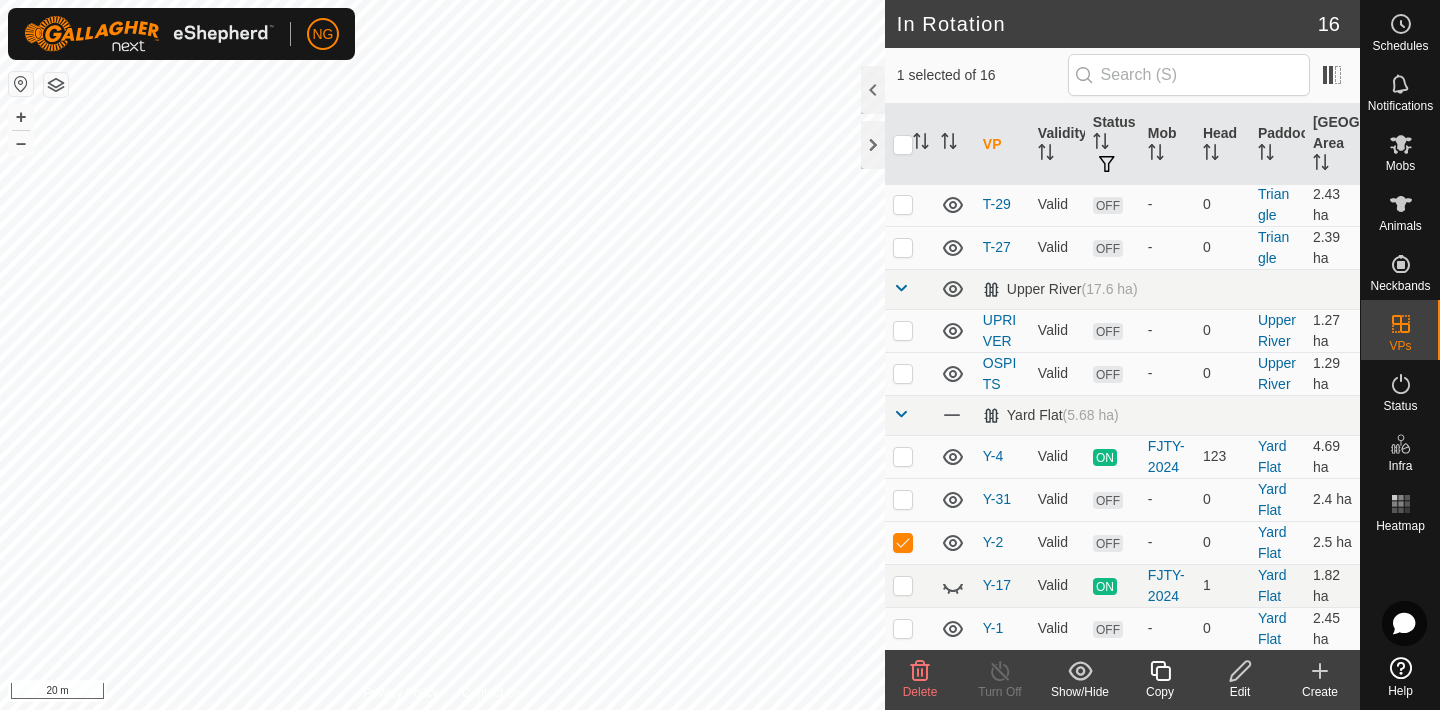 click 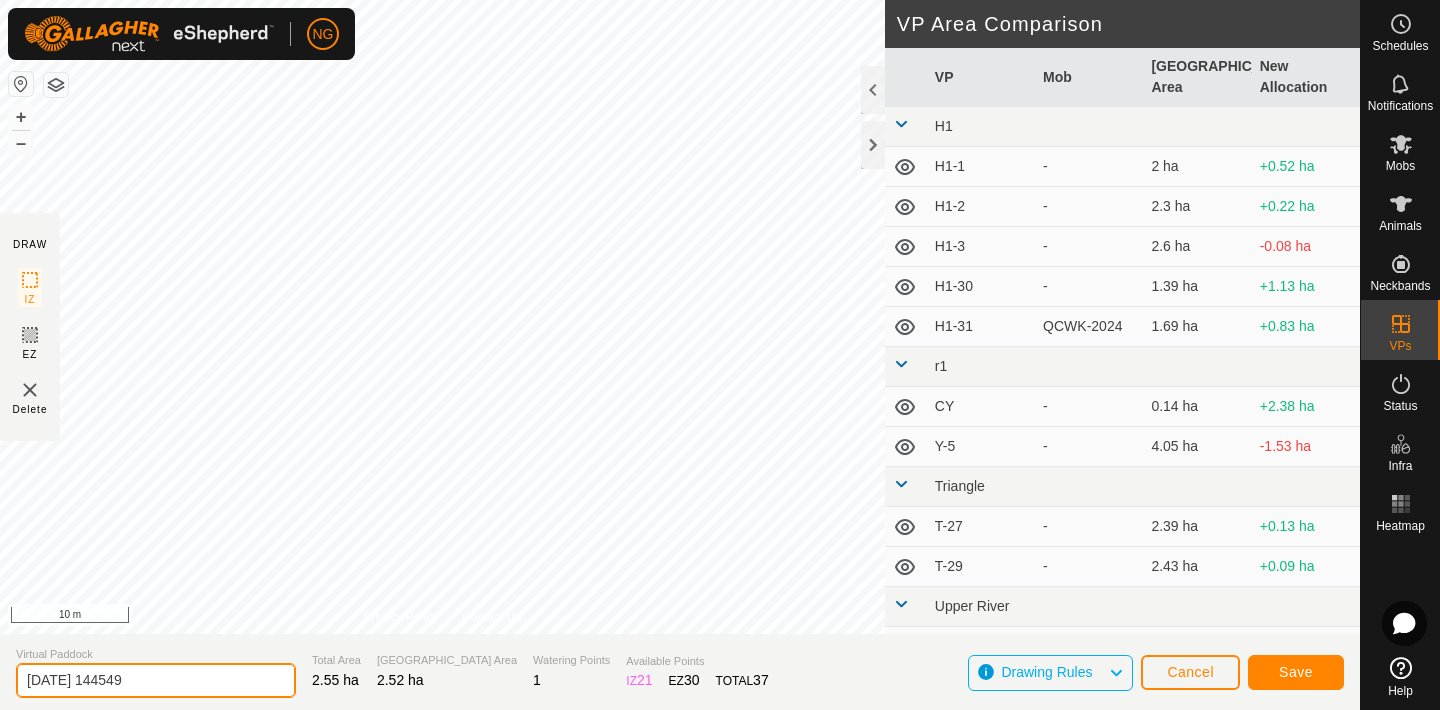 click on "[DATE] 144549" 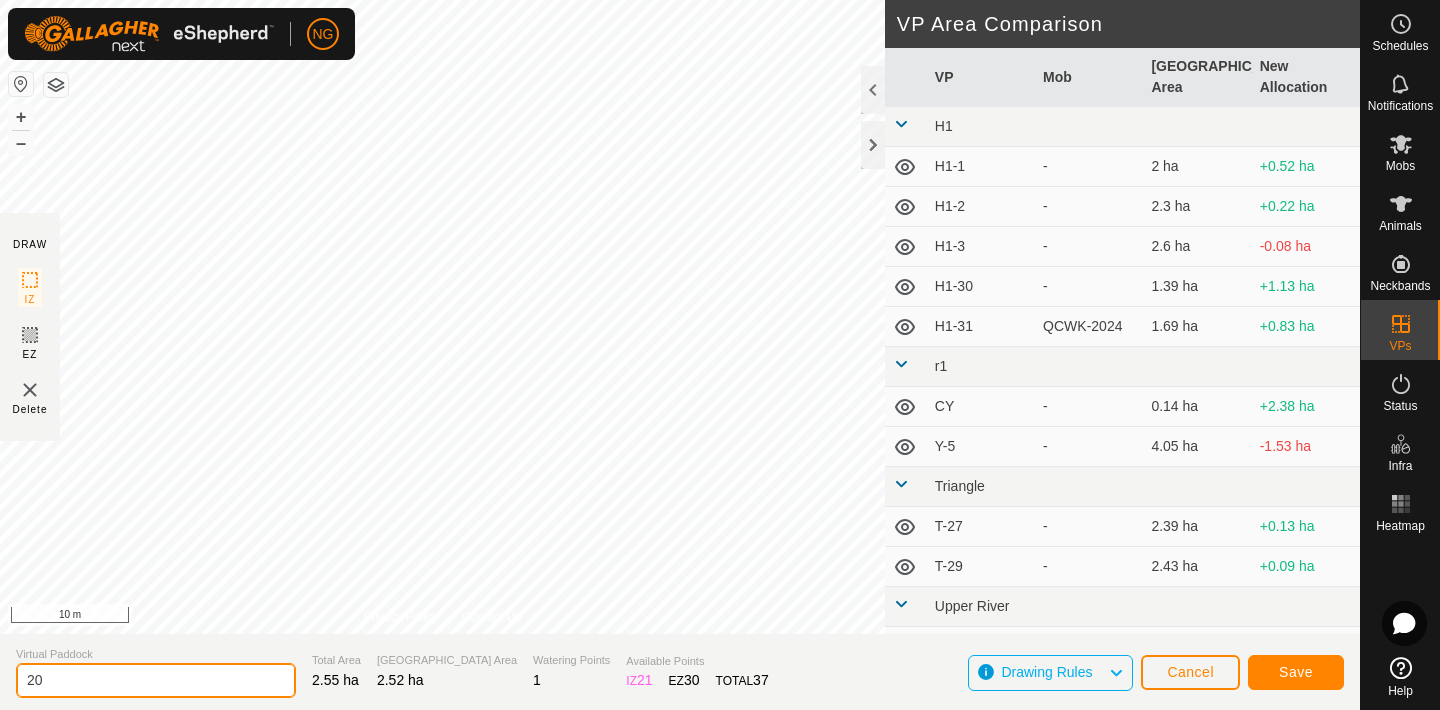 type on "2" 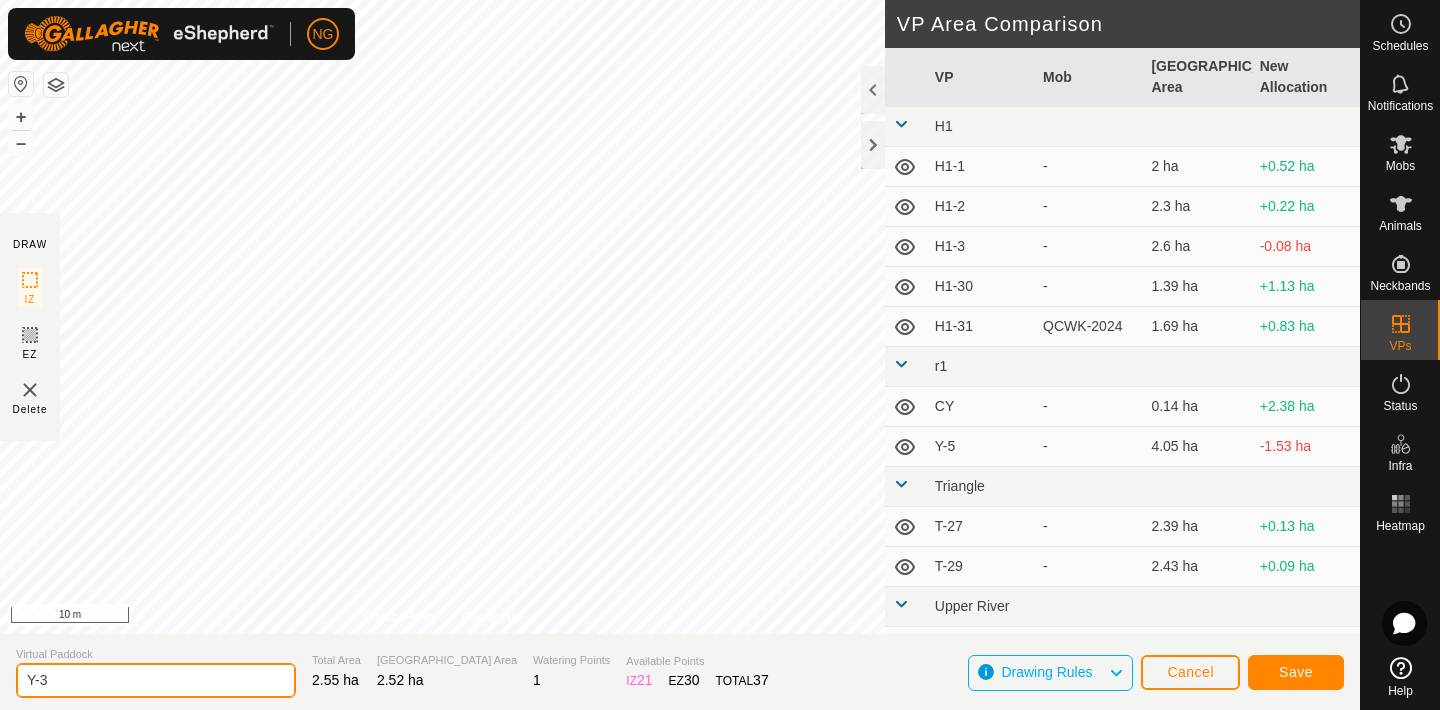 type on "Y-3" 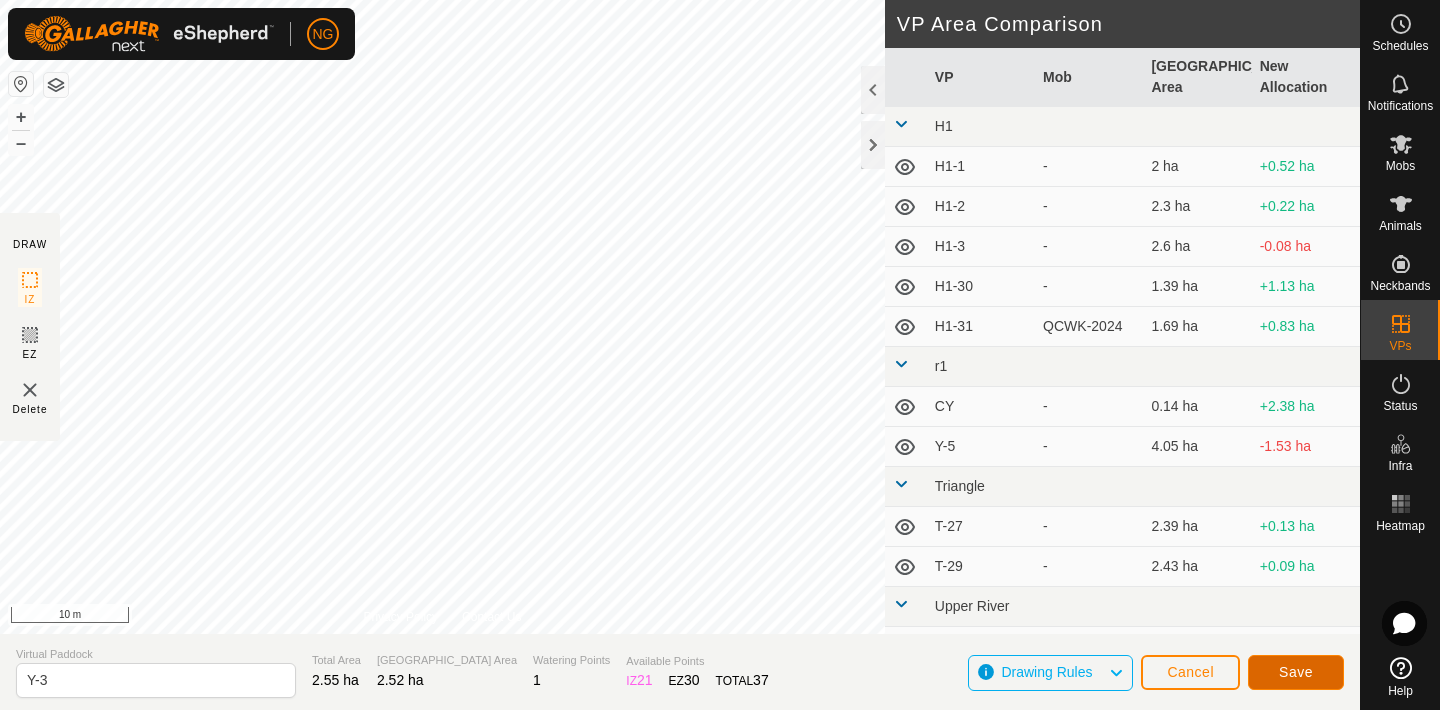 click on "Save" 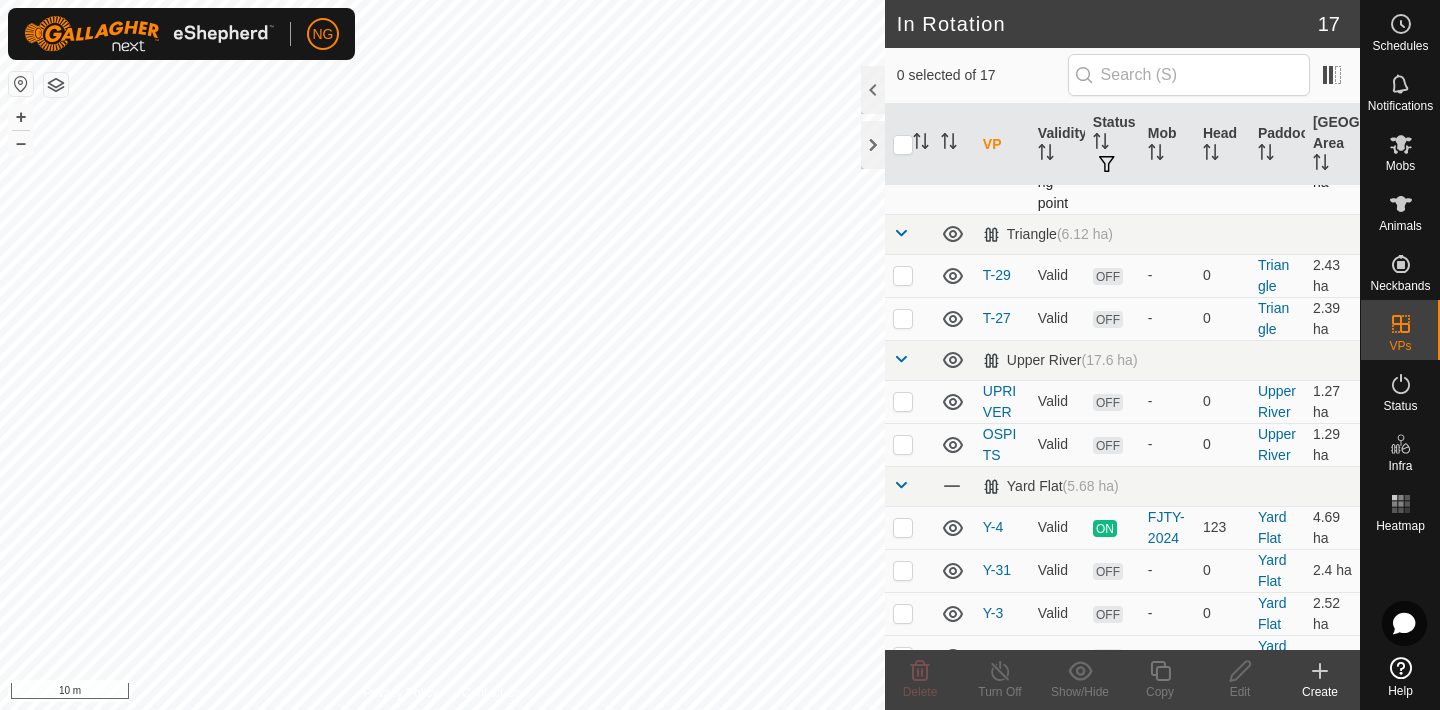 scroll, scrollTop: 520, scrollLeft: 0, axis: vertical 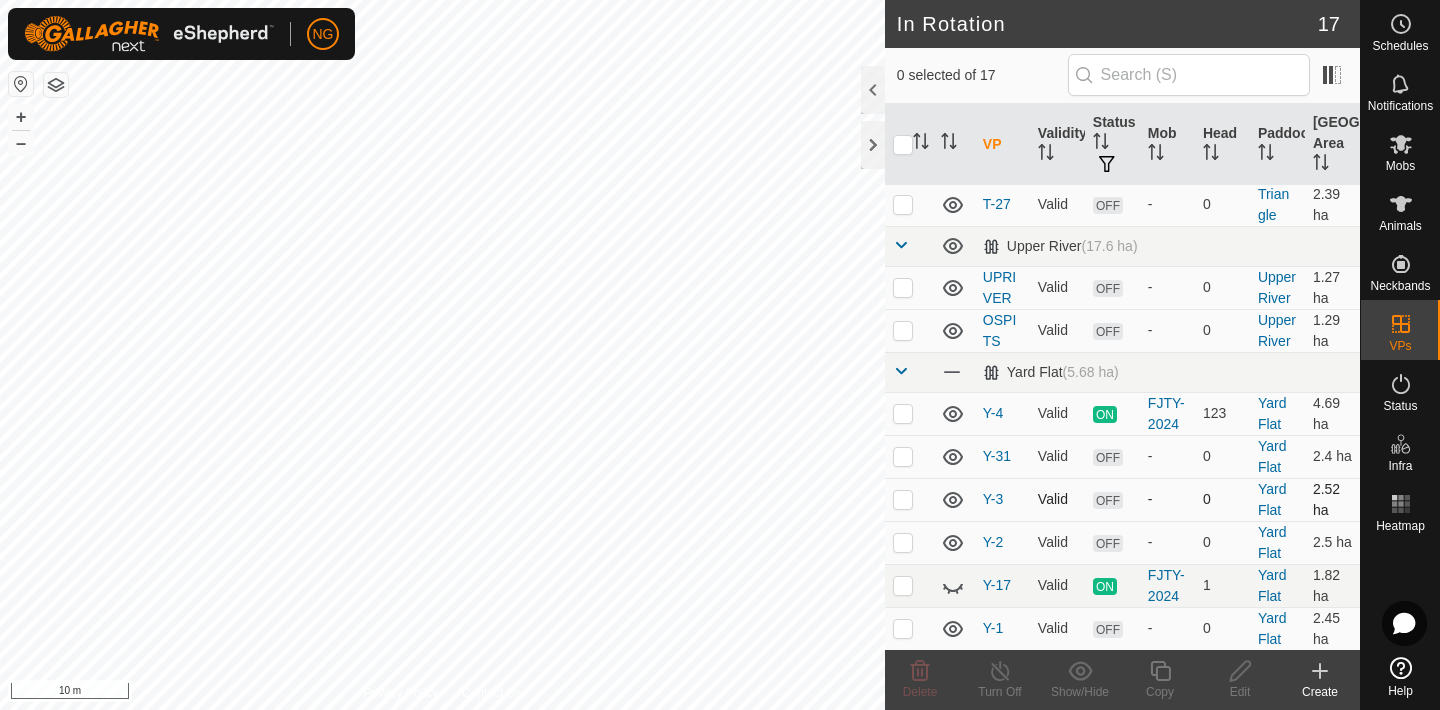 click at bounding box center (903, 499) 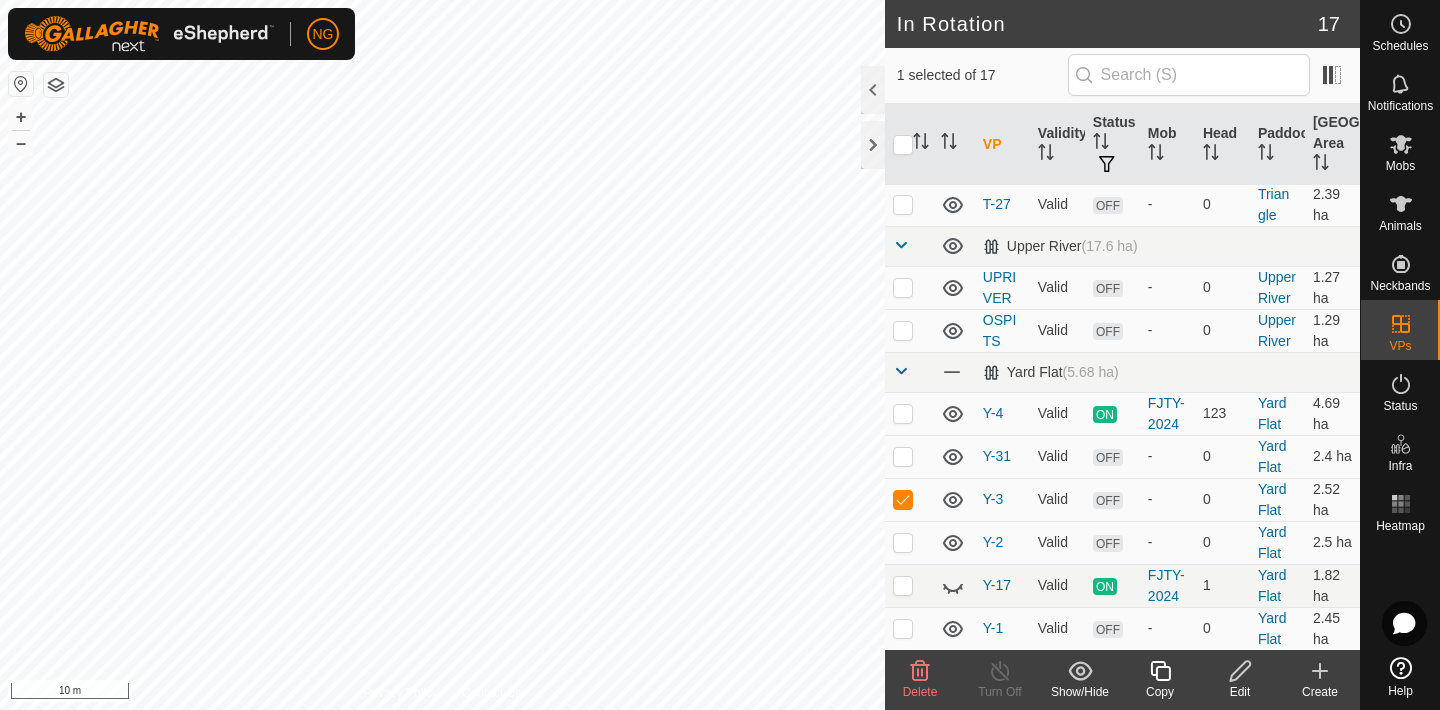 click 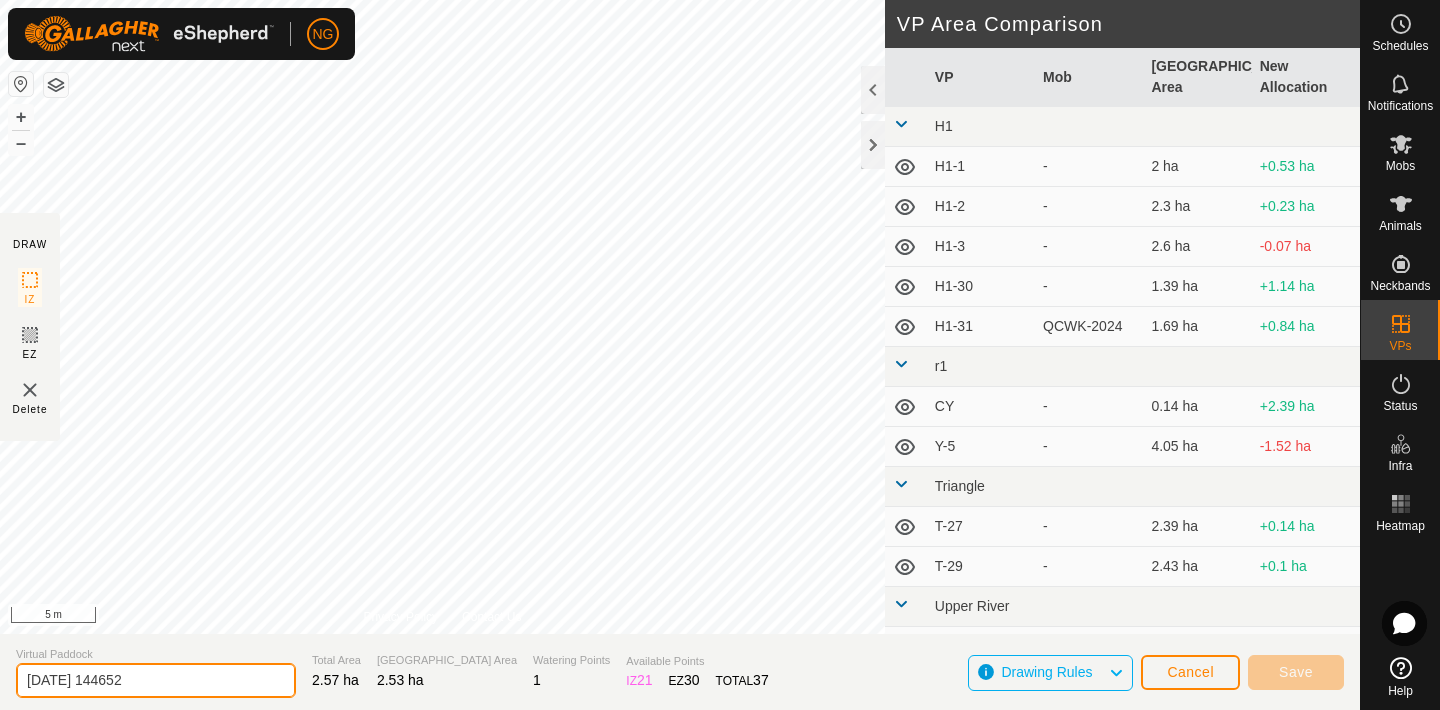 click on "[DATE] 144652" 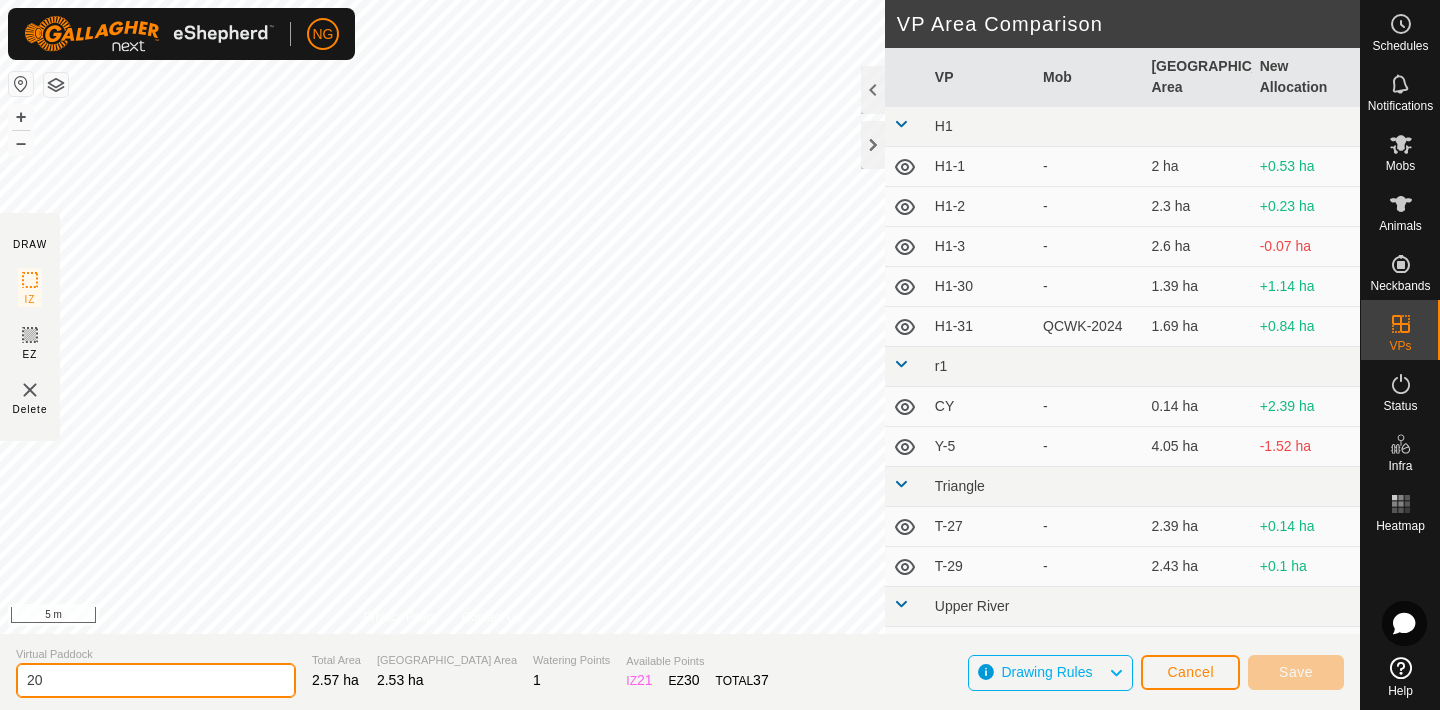 type on "2" 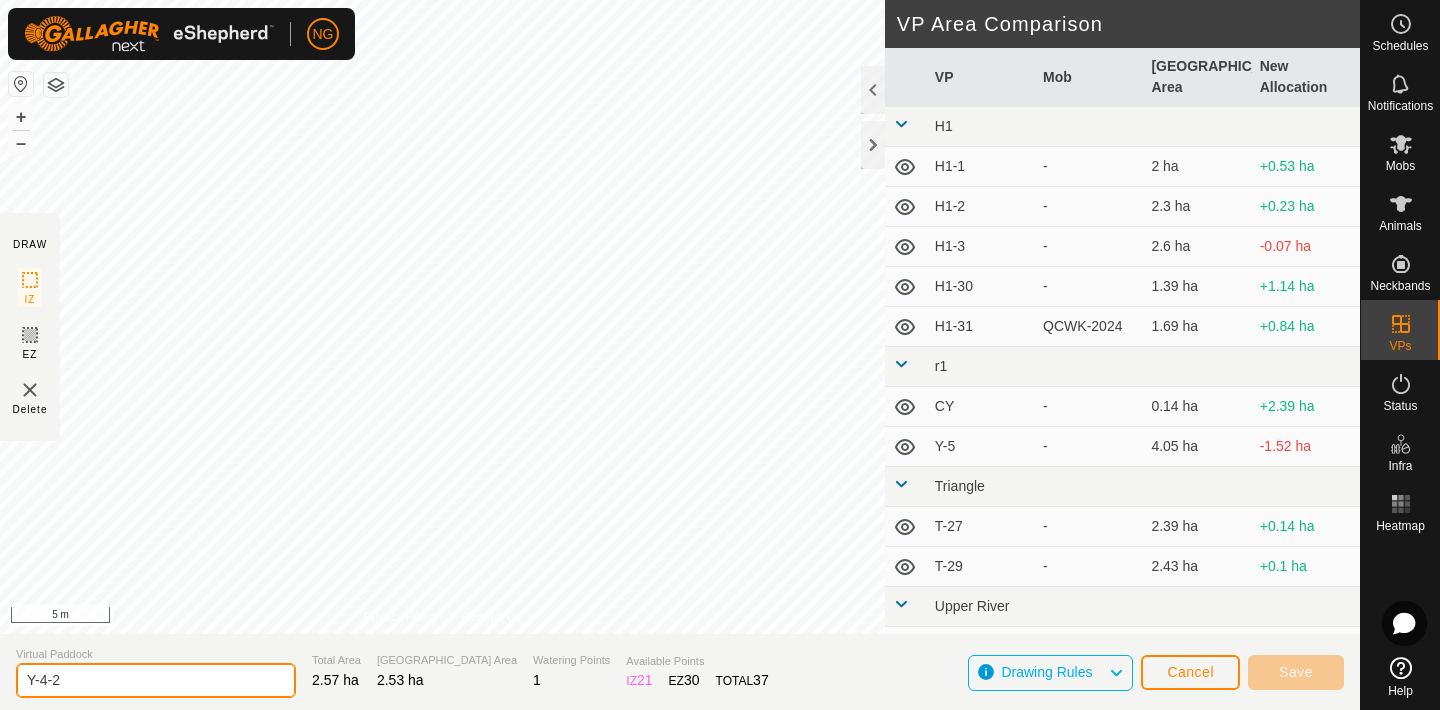 type on "Y-4-2" 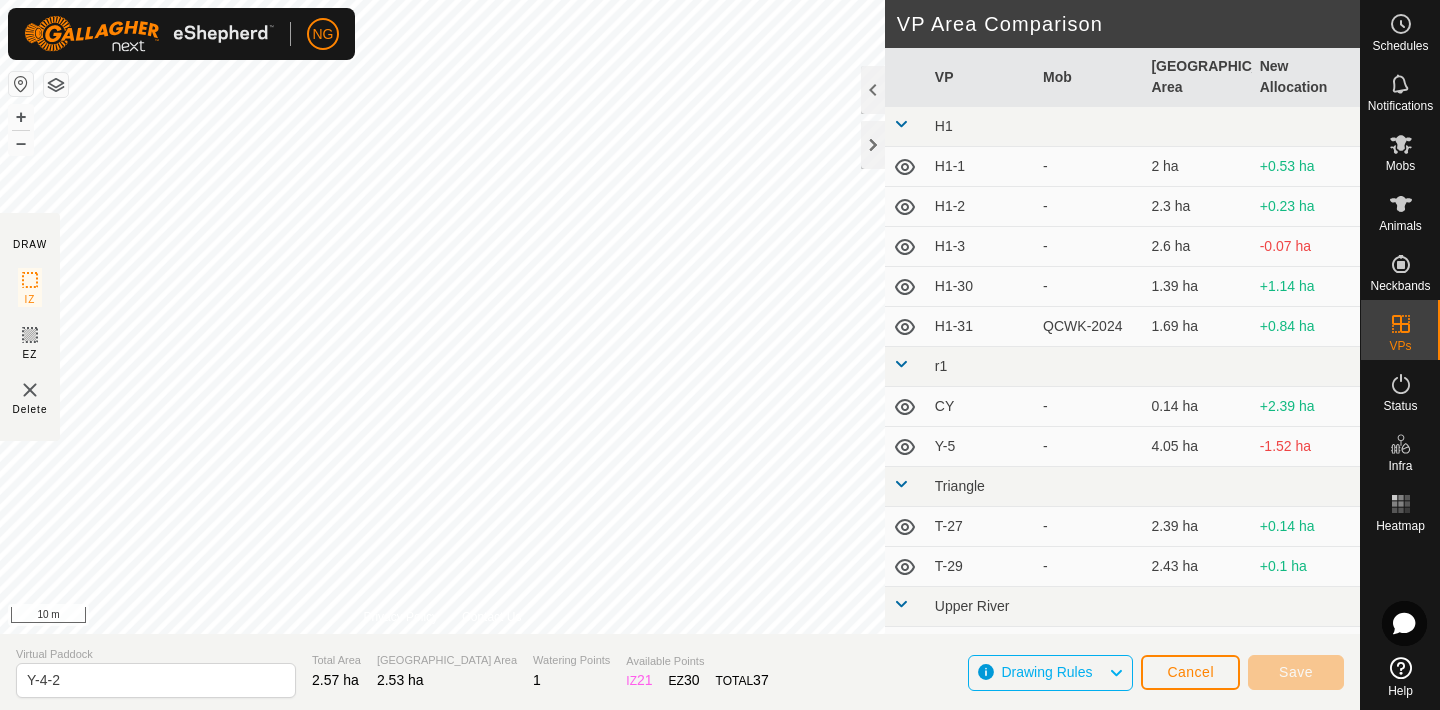 click on "NG Schedules Notifications Mobs Animals Neckbands VPs Status Infra Heatmap Help DRAW IZ EZ Delete Privacy Policy Contact Us + – ⇧ i 10 m VP Area Comparison     VP   Mob   Grazing Area   New Allocation  H1  H1-1  -  2 ha  +0.53 ha  H1-2  -  2.3 ha  +0.23 ha  H1-3  -  2.6 ha  -0.07 ha  H1-30  -  1.39 ha  +1.14 ha  H1-31   QCWK-2024   1.69 ha  +0.84 ha r1  CY  -  0.14 ha  +2.39 ha  Y-5  -  4.05 ha  -1.52 ha Triangle  T-27  -  2.39 ha  +0.14 ha  T-29  -  2.43 ha  +0.1 ha [GEOGRAPHIC_DATA]  OSPITS  -  1.29 ha  +1.24 ha  UPRIVER  -  1.27 ha  +1.26 ha Yard Flat  Y-1  -  2.45 ha  +0.08 ha  Y-17   FJTY-2024   1.82 ha  +0.71 ha  Y-2  -  2.5 ha  +0.03 ha  Y-31  -  2.4 ha  +0.13 ha  Y-4   FJTY-2024   4.69 ha  -2.16 ha Virtual Paddock Y-4-2 Total Area 2.57 ha Grazing Area 2.53 ha Watering Points 1 Available Points  IZ   21  EZ  30  TOTAL   37 Drawing Rules Cancel Save" at bounding box center (720, 355) 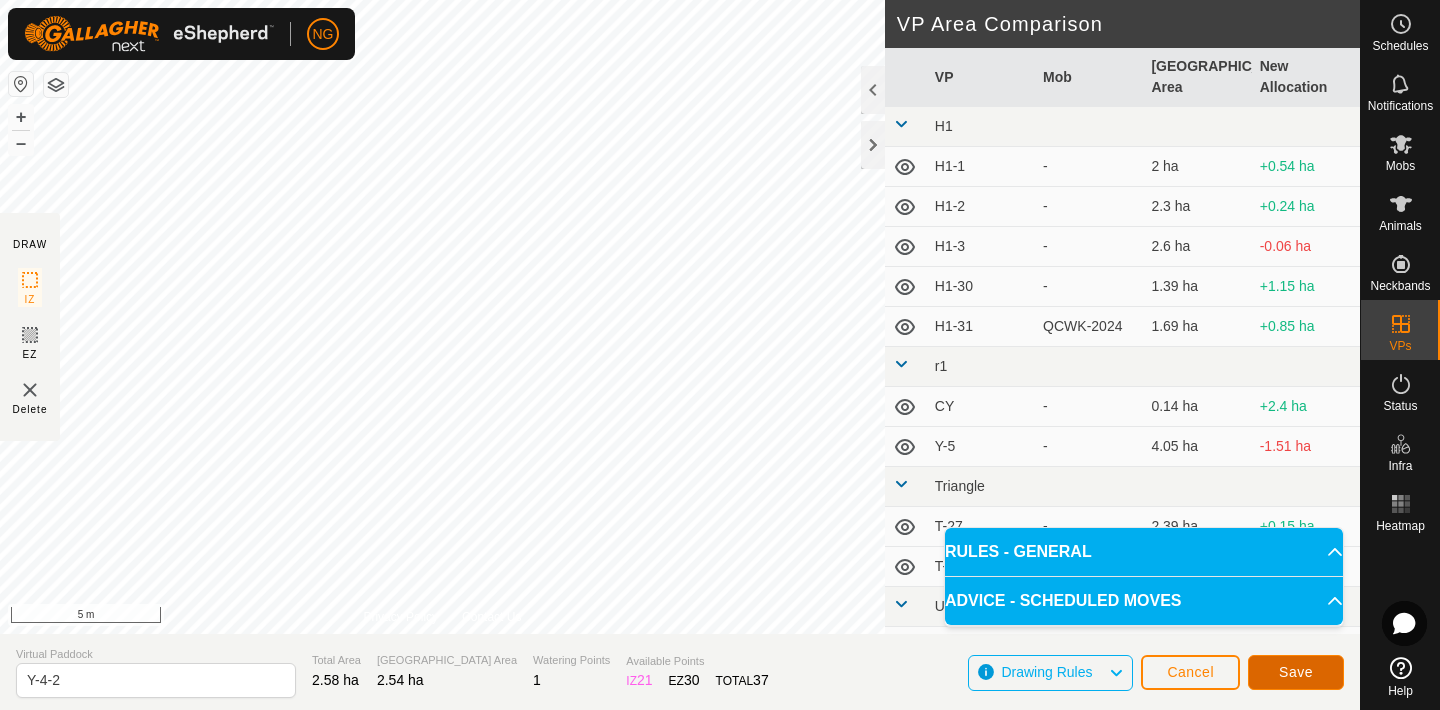 click on "Save" 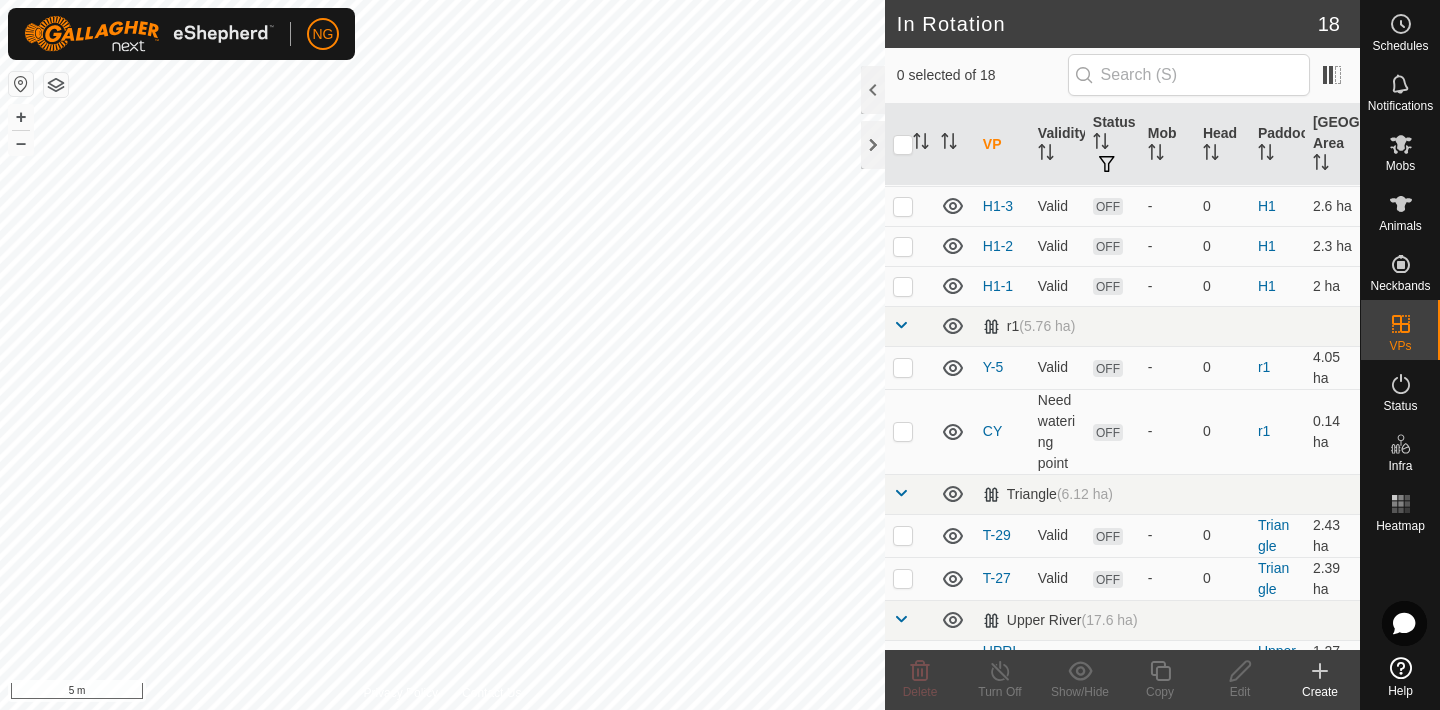 scroll, scrollTop: 138, scrollLeft: 0, axis: vertical 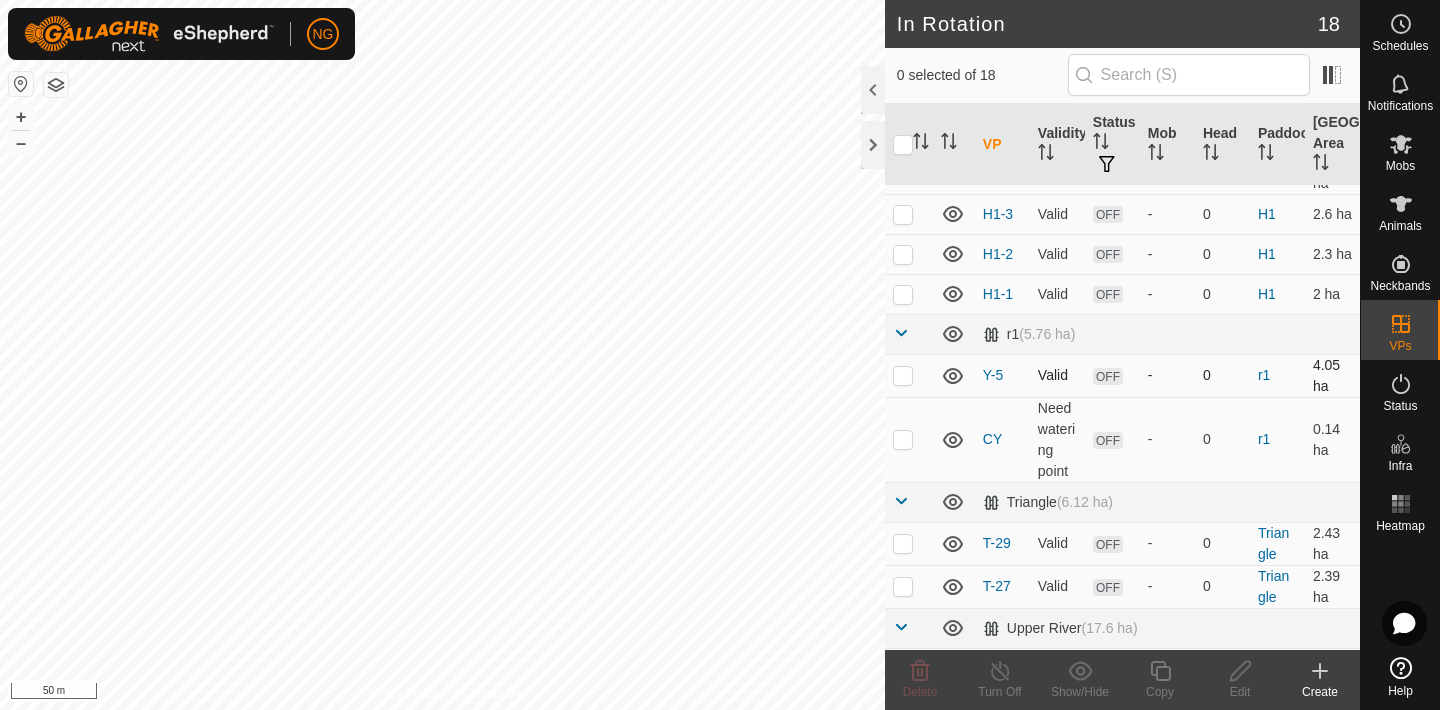 click at bounding box center [903, 375] 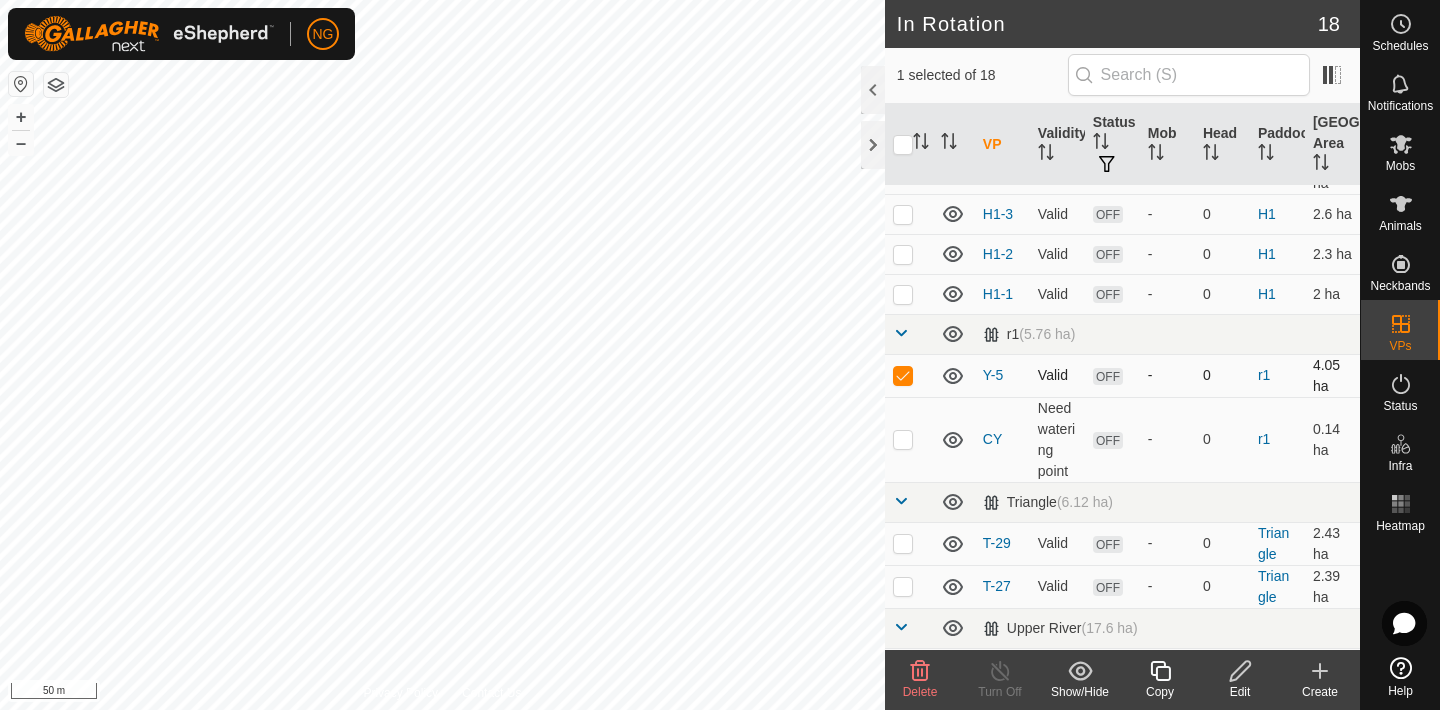 click at bounding box center [903, 375] 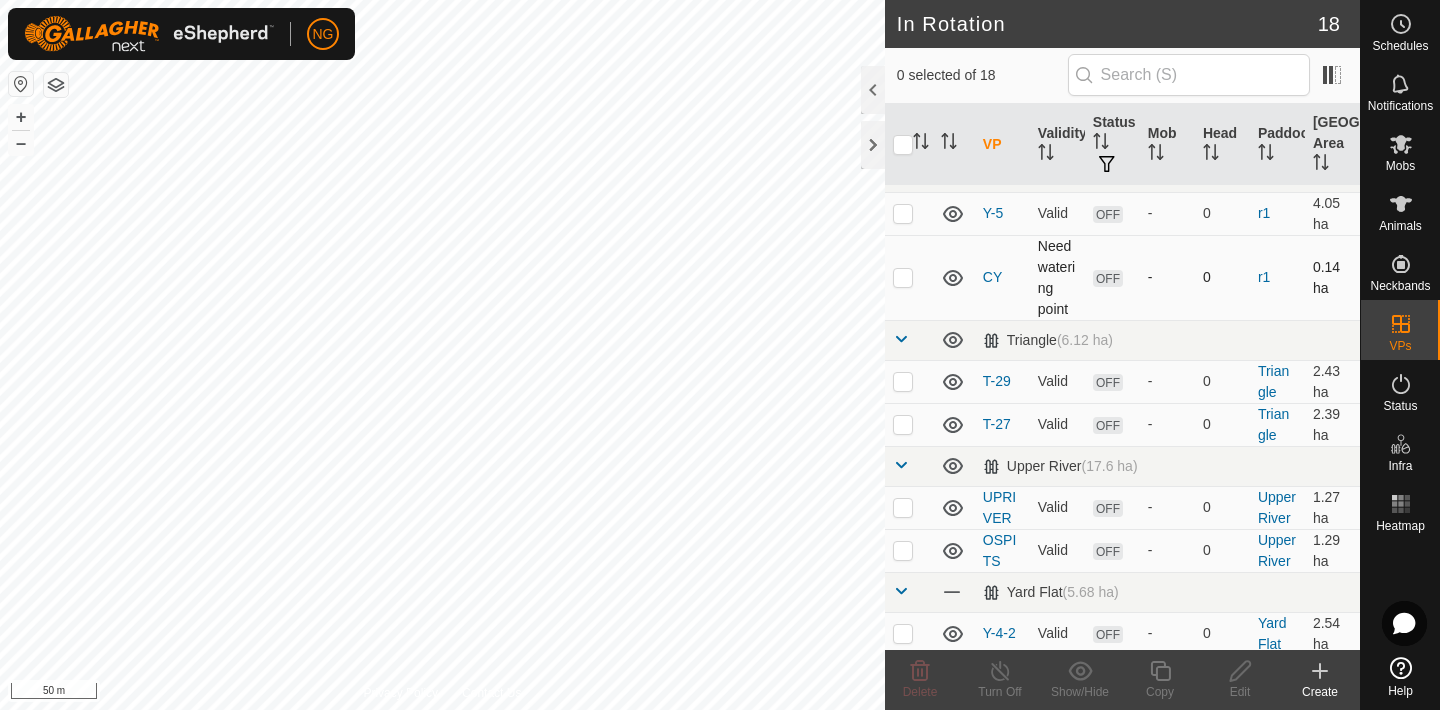 scroll, scrollTop: 563, scrollLeft: 0, axis: vertical 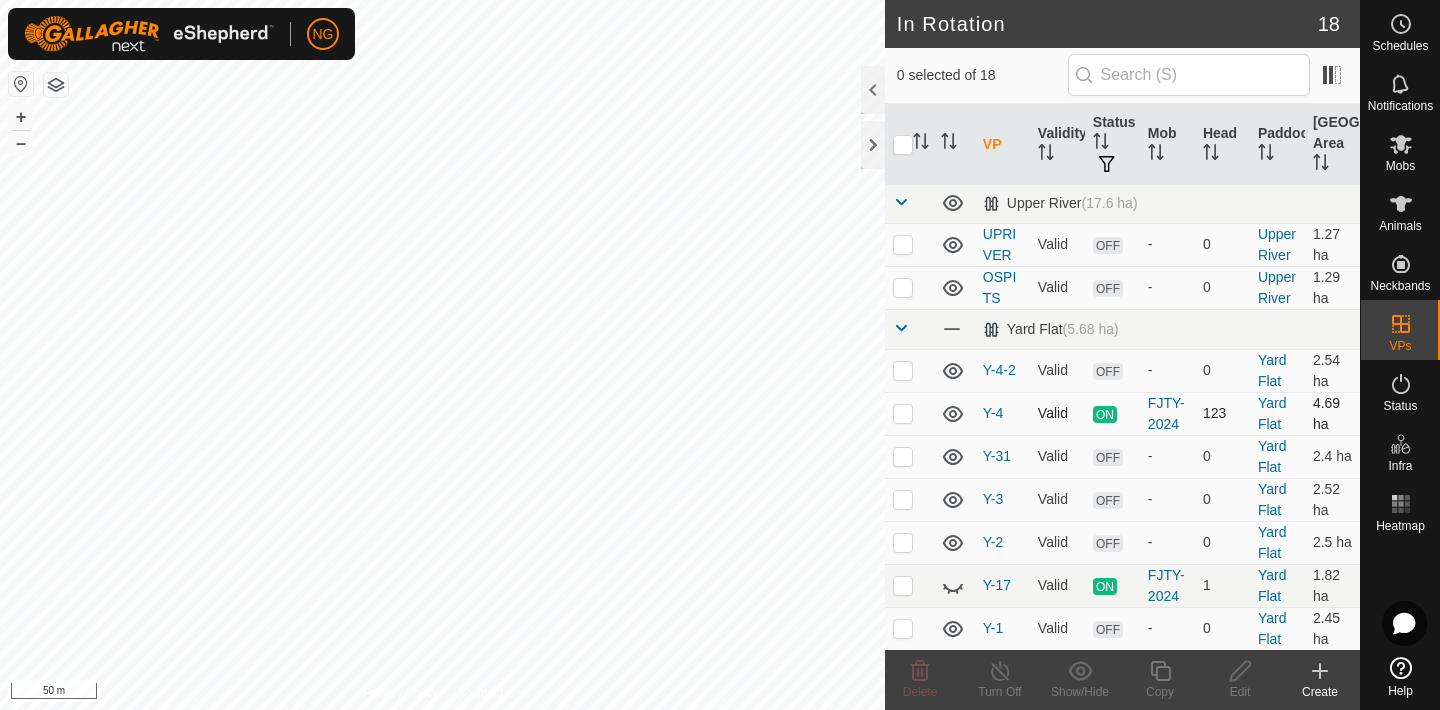click at bounding box center [903, 413] 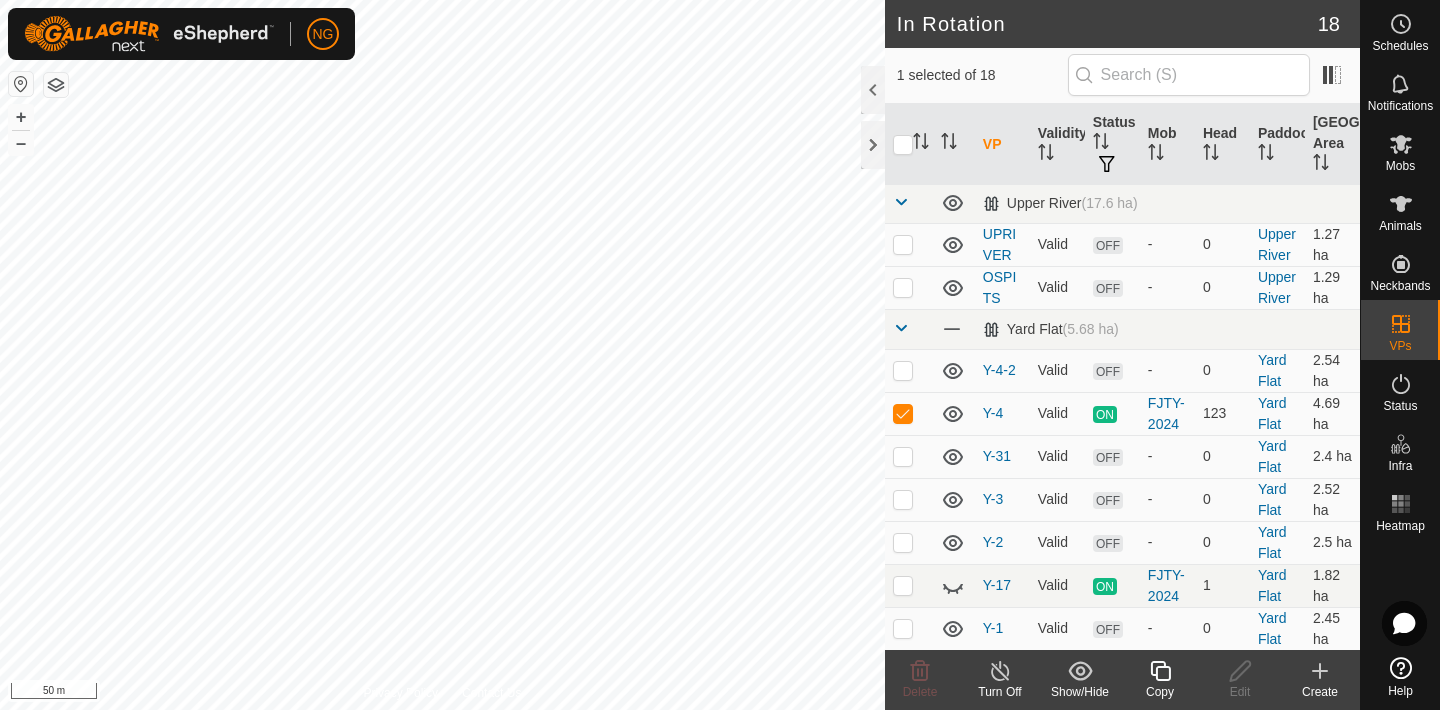 click 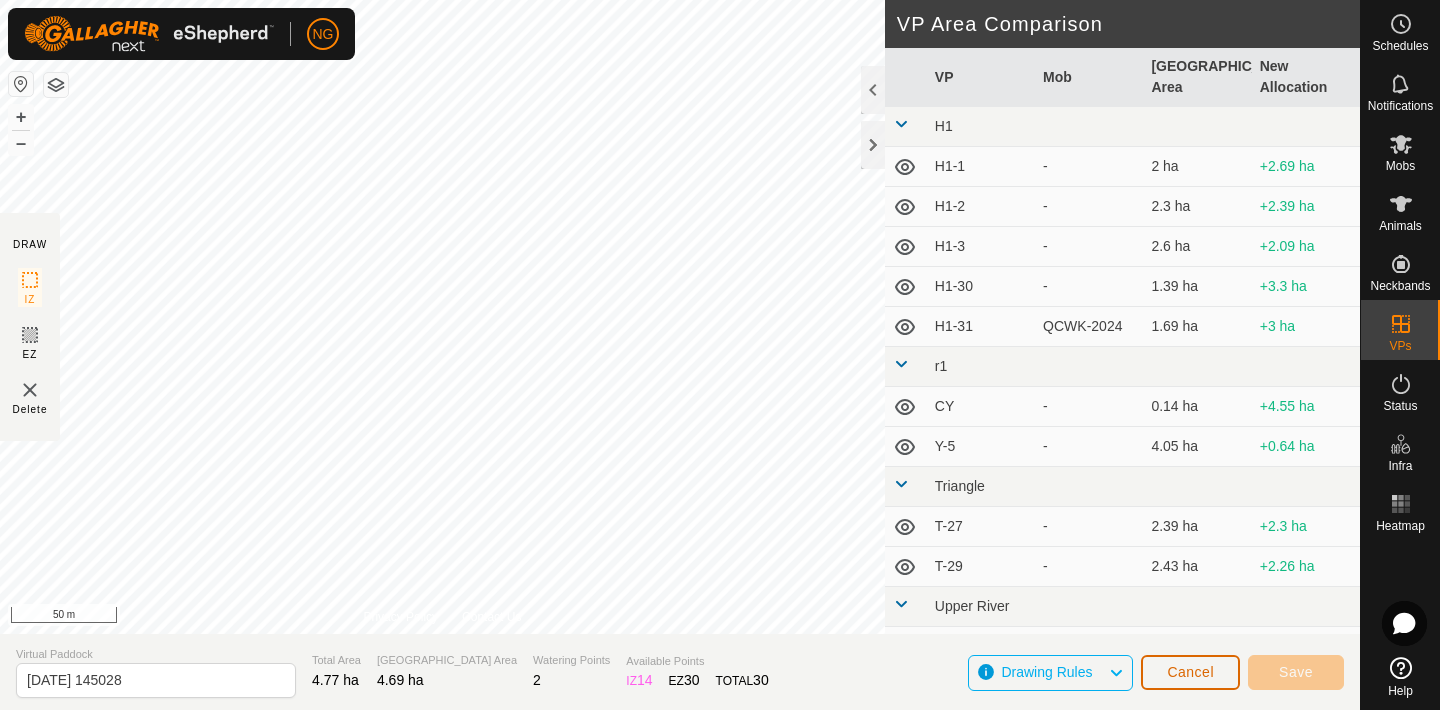 click on "Cancel" 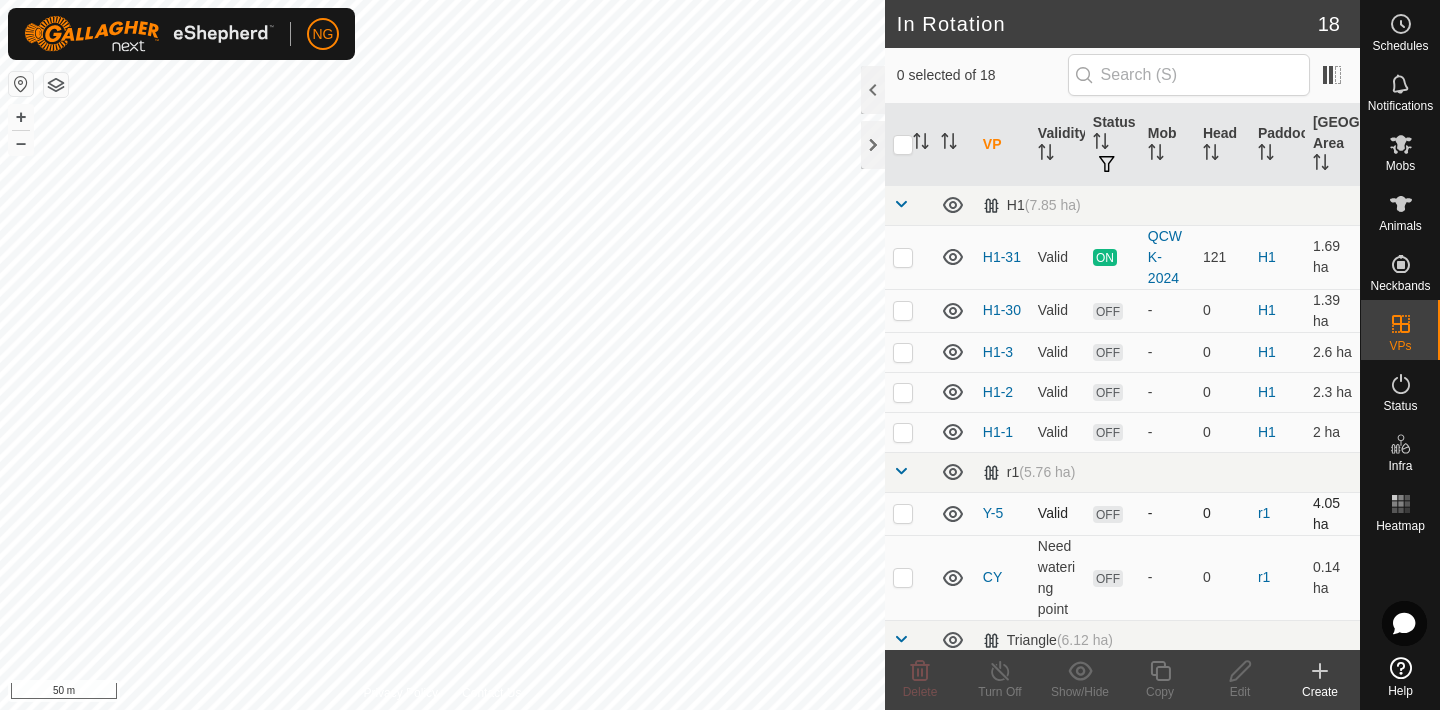 scroll, scrollTop: 563, scrollLeft: 0, axis: vertical 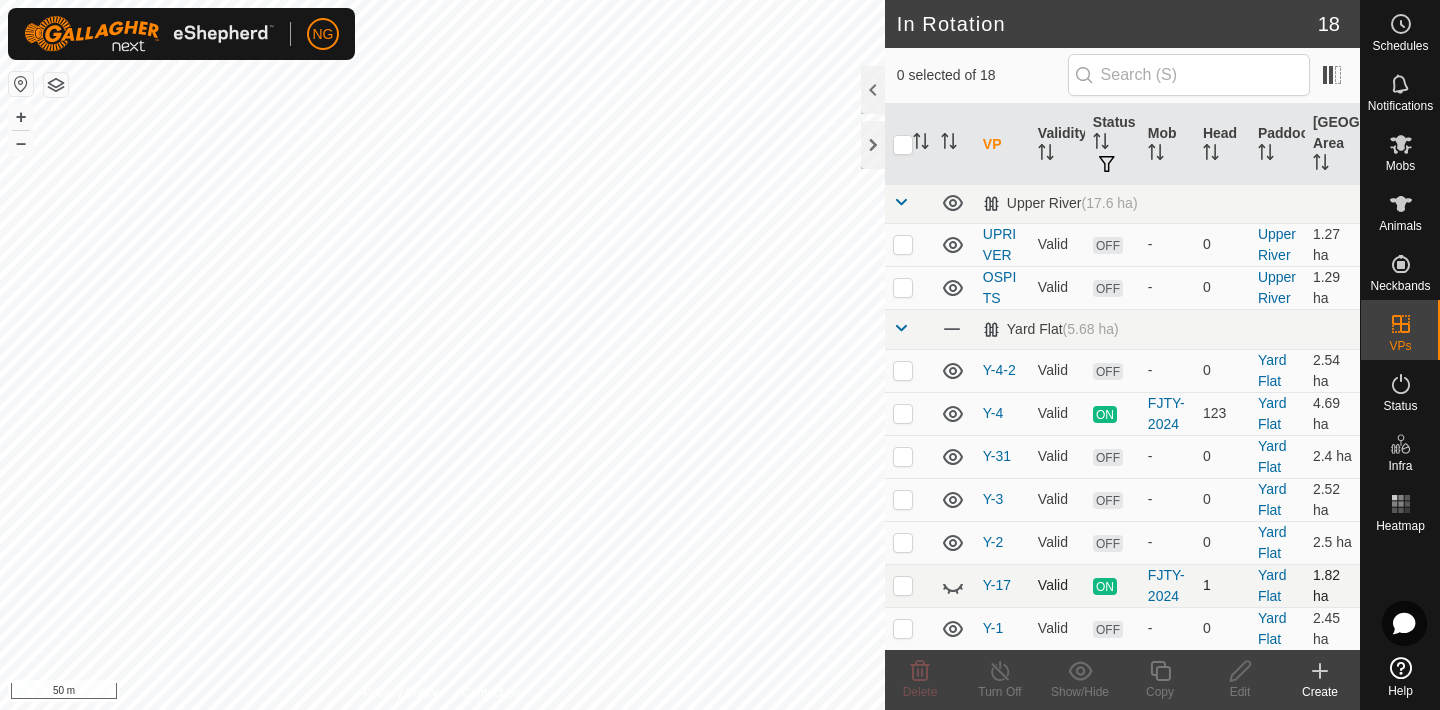 click at bounding box center [903, 585] 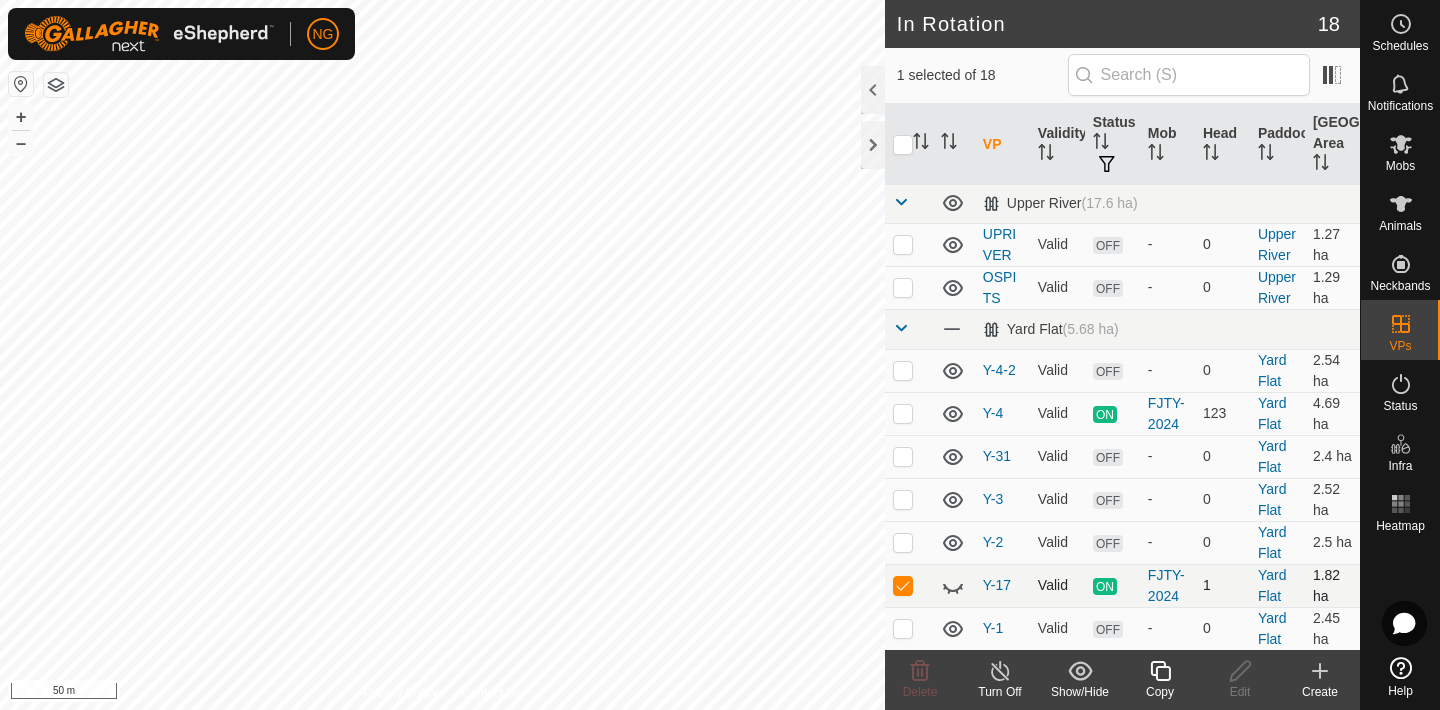 click at bounding box center [903, 585] 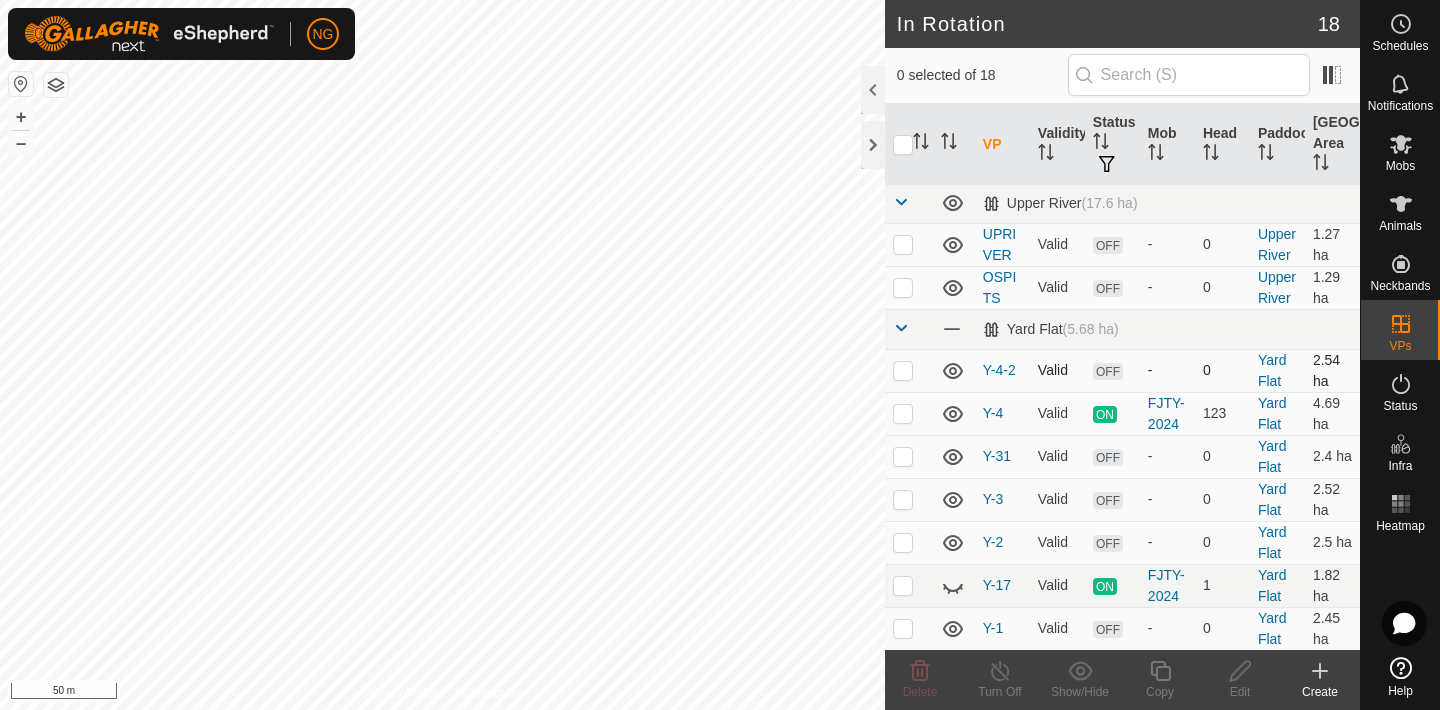 click at bounding box center [903, 370] 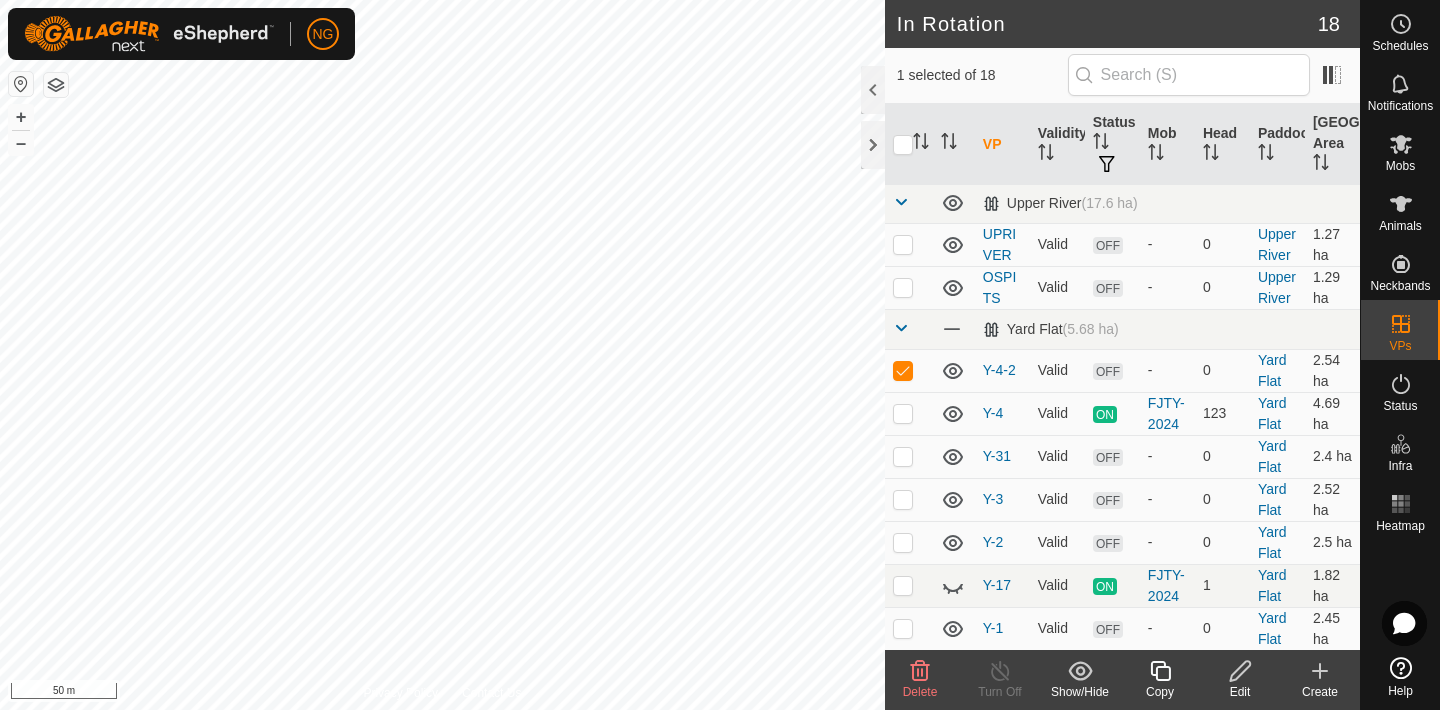 click 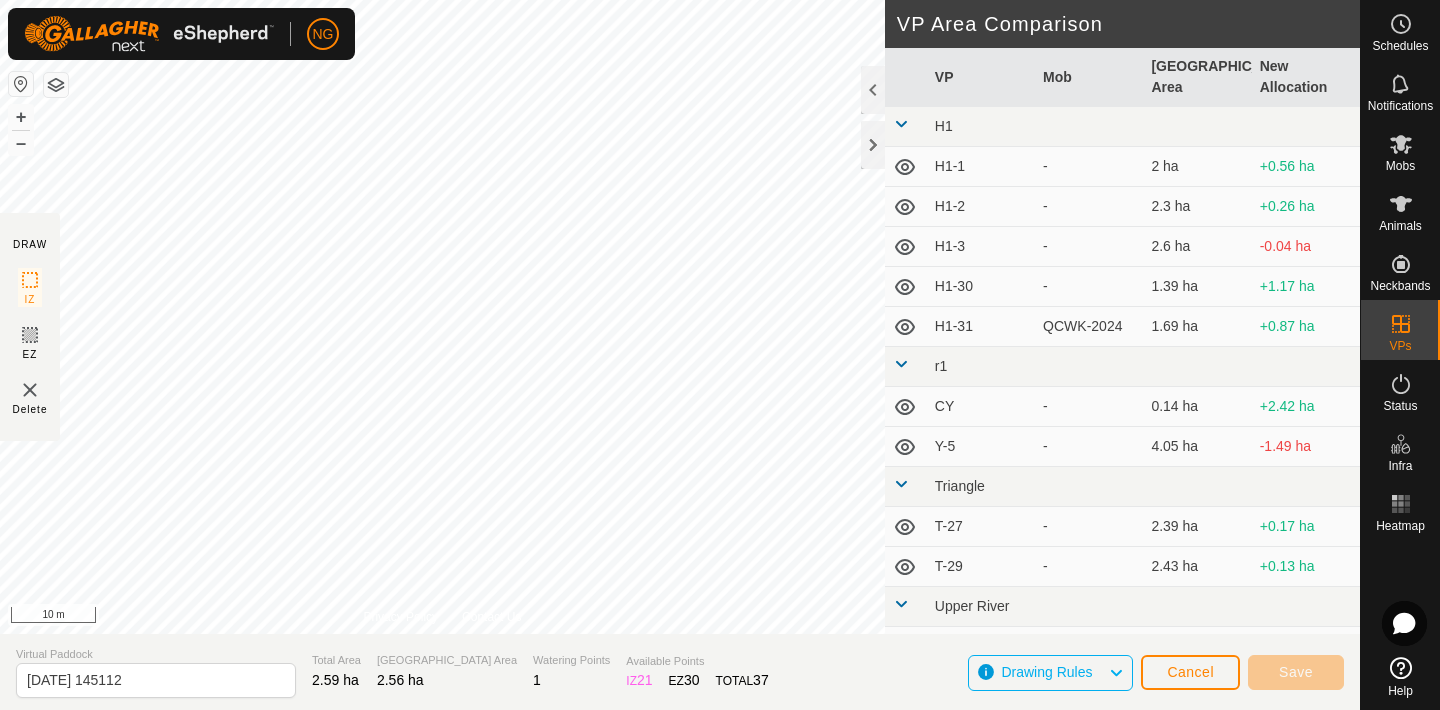click on "NG Schedules Notifications Mobs Animals Neckbands VPs Status Infra Heatmap Help DRAW IZ EZ Delete Privacy Policy Contact Us + – ⇧ i 10 m VP Area Comparison     VP   Mob   Grazing Area   New Allocation  H1  H1-1  -  2 ha  +0.56 ha  H1-2  -  2.3 ha  +0.26 ha  H1-3  -  2.6 ha  -0.04 ha  H1-30  -  1.39 ha  +1.17 ha  H1-31   QCWK-2024   1.69 ha  +0.87 ha r1  CY  -  0.14 ha  +2.42 ha  Y-5  -  4.05 ha  -1.49 ha Triangle  T-27  -  2.39 ha  +0.17 ha  T-29  -  2.43 ha  +0.13 ha [GEOGRAPHIC_DATA]  OSPITS  -  1.29 ha  +1.27 ha  UPRIVER  -  1.27 ha  +1.29 ha Yard Flat  Y-1  -  2.45 ha  +0.11 ha  Y-17   FJTY-2024   1.82 ha  +0.74 ha  Y-2  -  2.5 ha  +0.06 ha  Y-3  -  2.52 ha  +0.04 ha  Y-31  -  2.4 ha  +0.16 ha  Y-4   FJTY-2024   4.69 ha  -2.13 ha Virtual Paddock [DATE] 145112 Total Area 2.59 ha Grazing Area 2.56 ha Watering Points 1 Available Points  IZ   21  EZ  30  TOTAL   37 Drawing Rules Cancel Save" at bounding box center (720, 355) 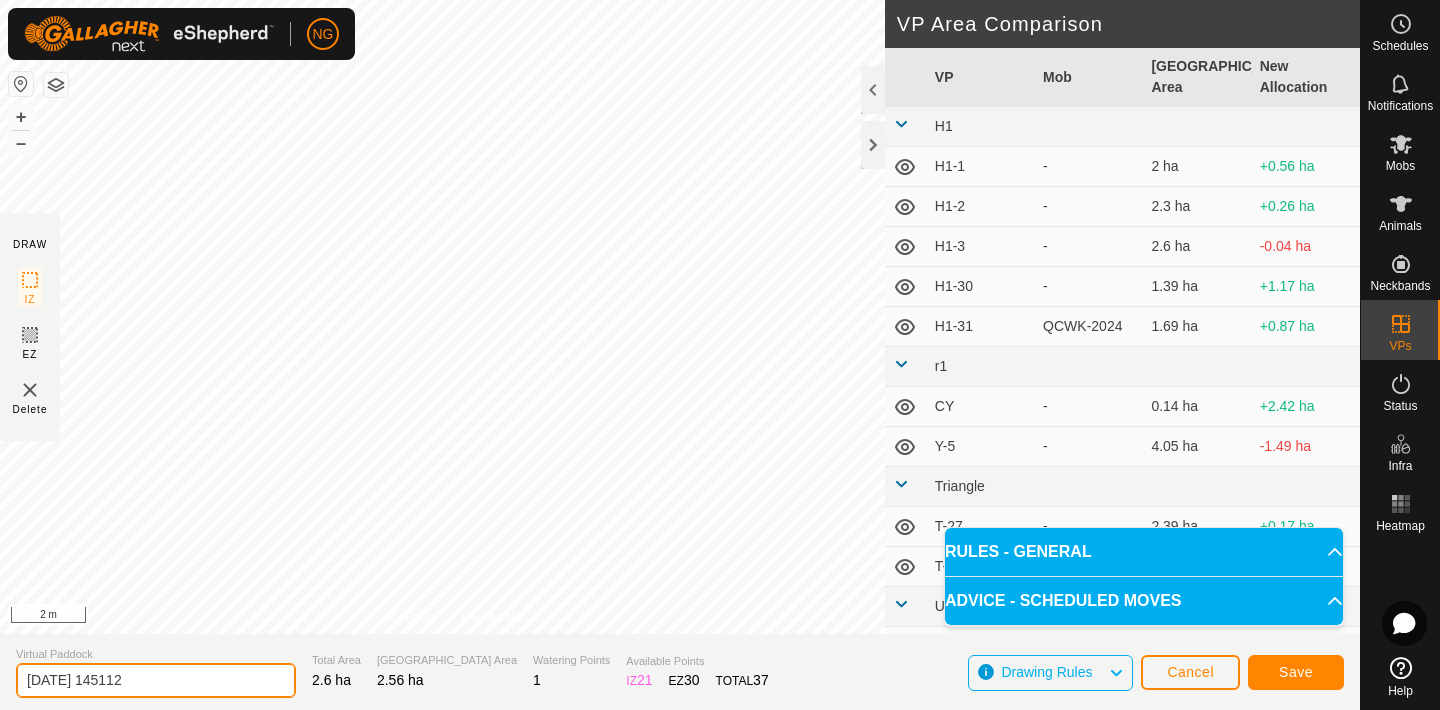 click on "[DATE] 145112" 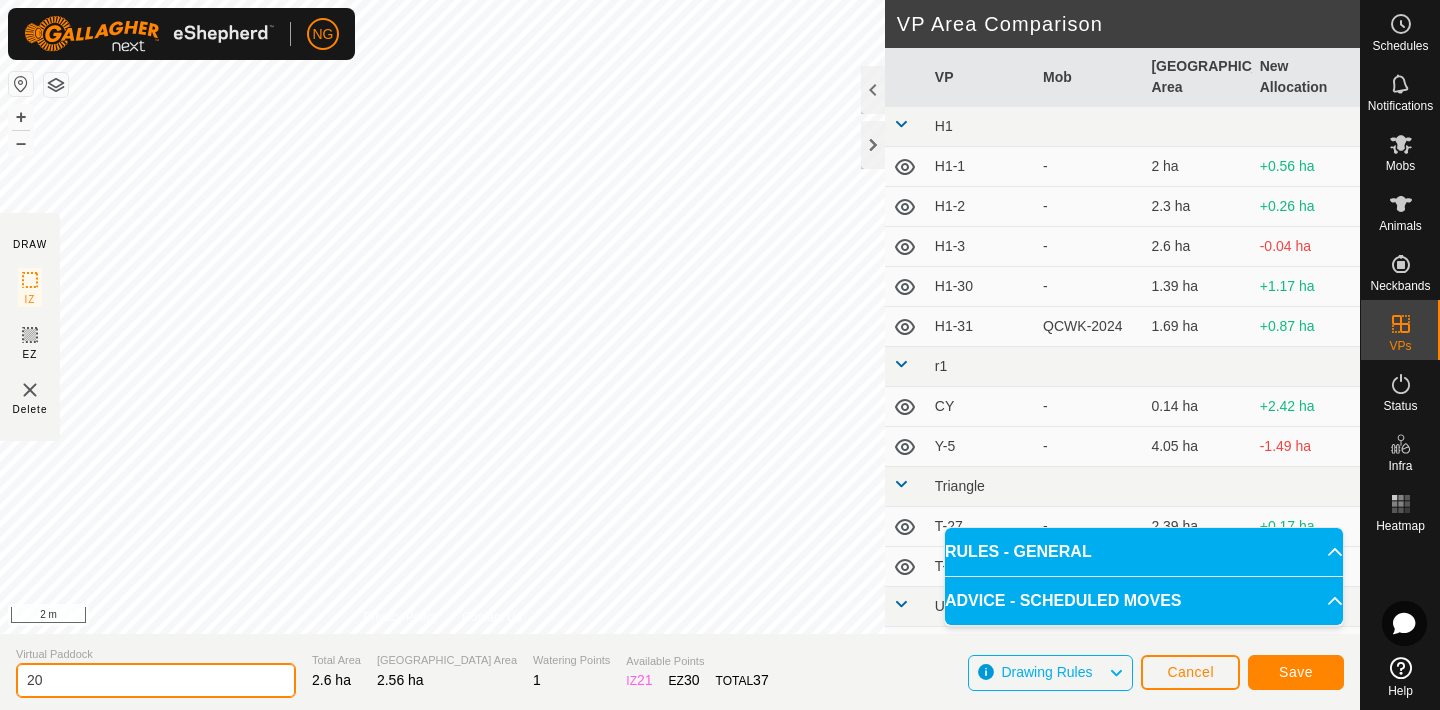 type on "2" 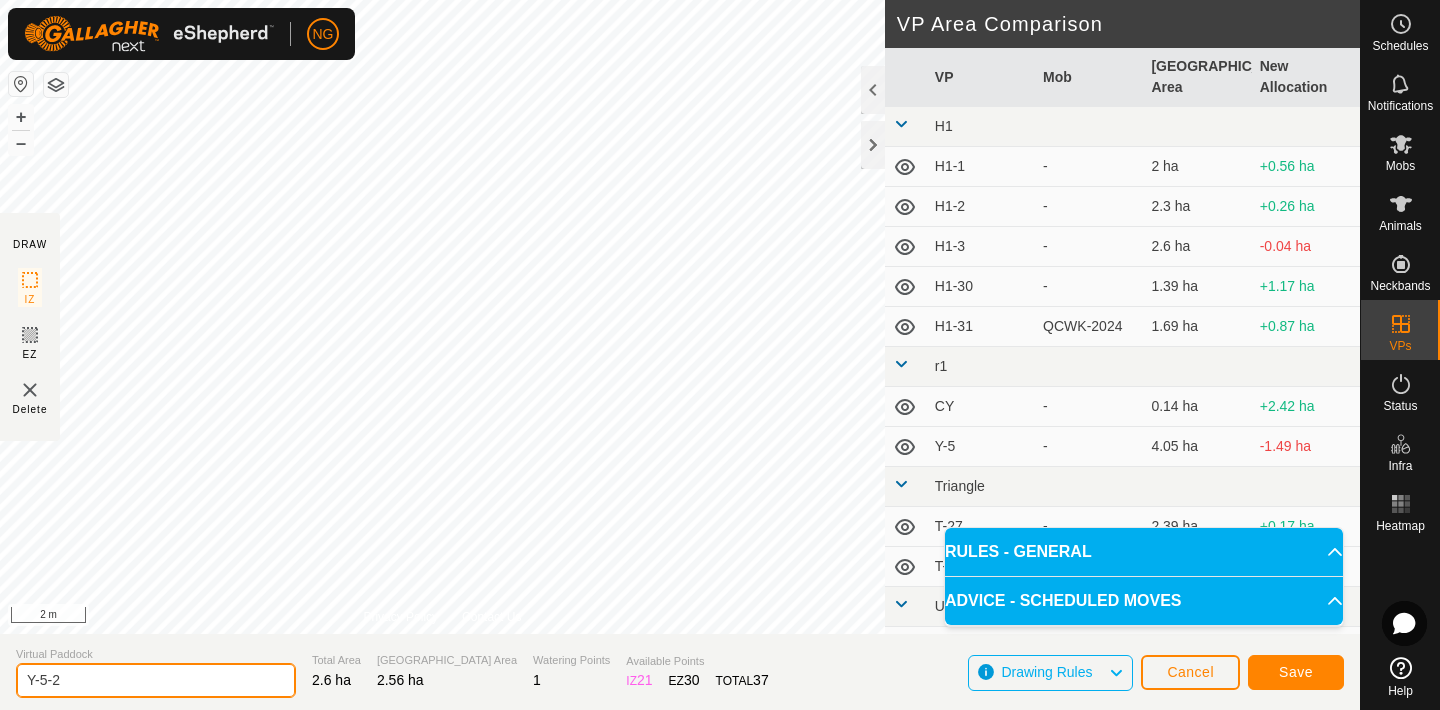 type on "Y-5-2" 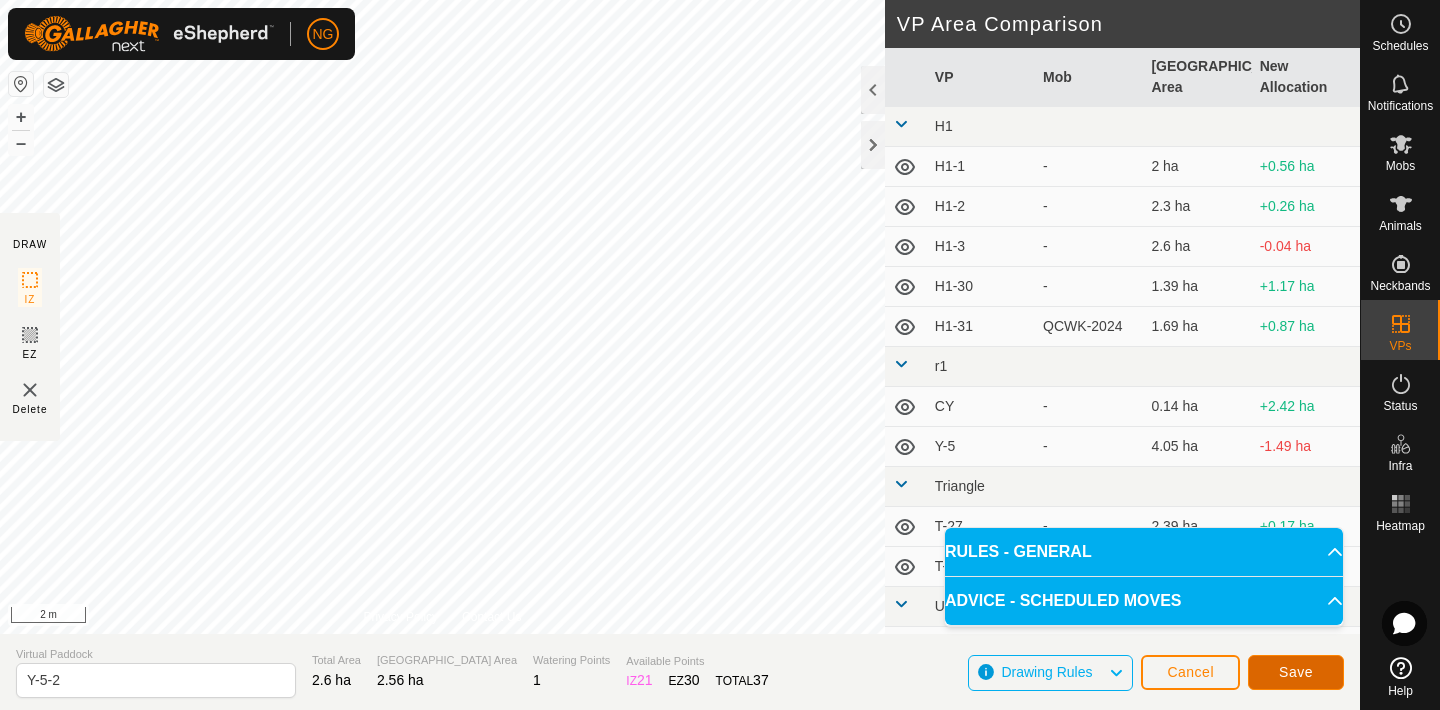 click on "Save" 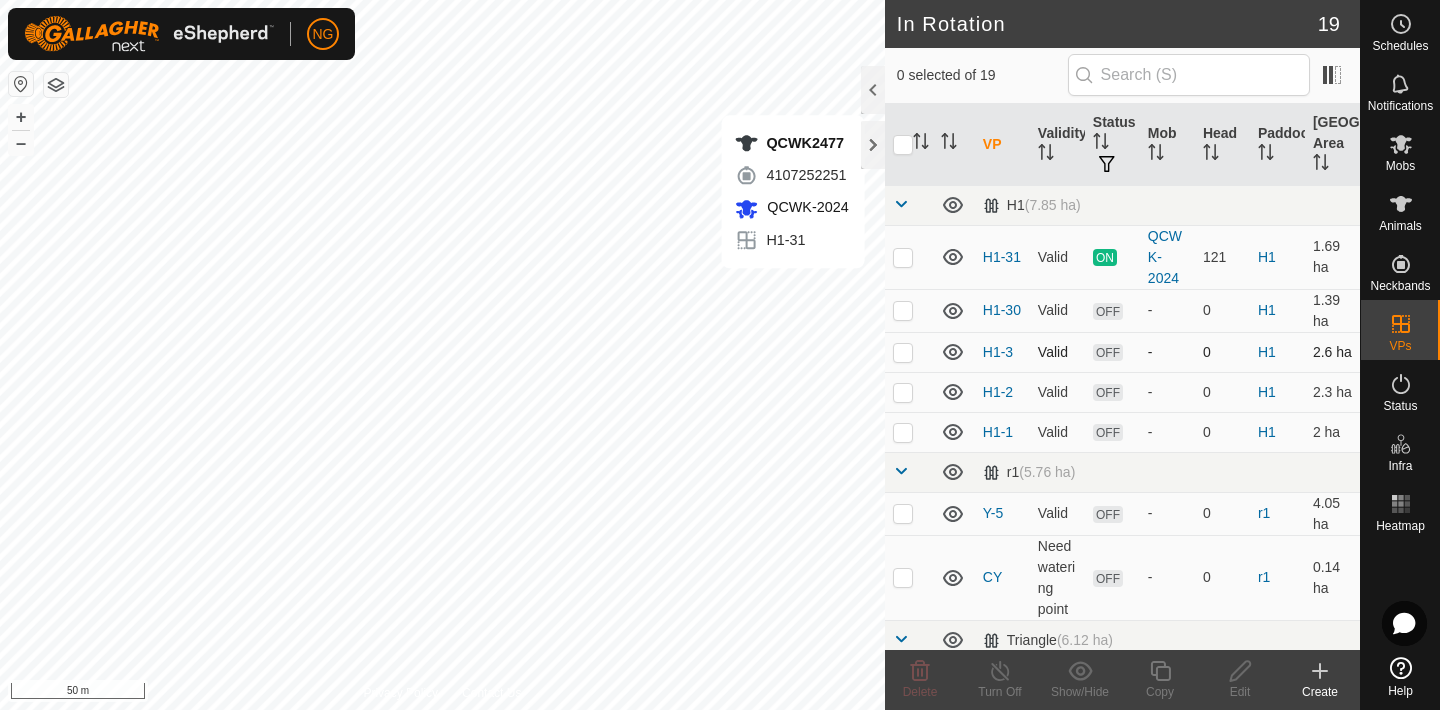 click at bounding box center [903, 352] 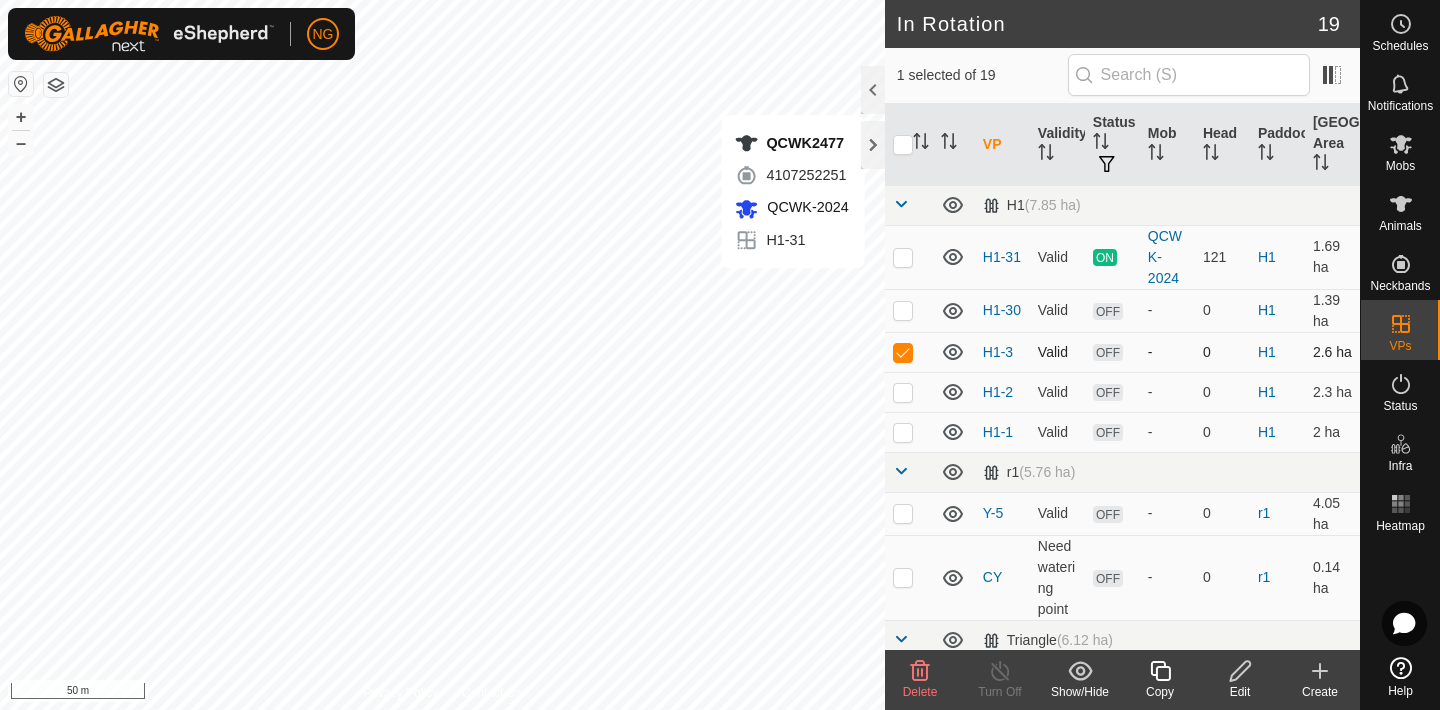 click at bounding box center [903, 352] 